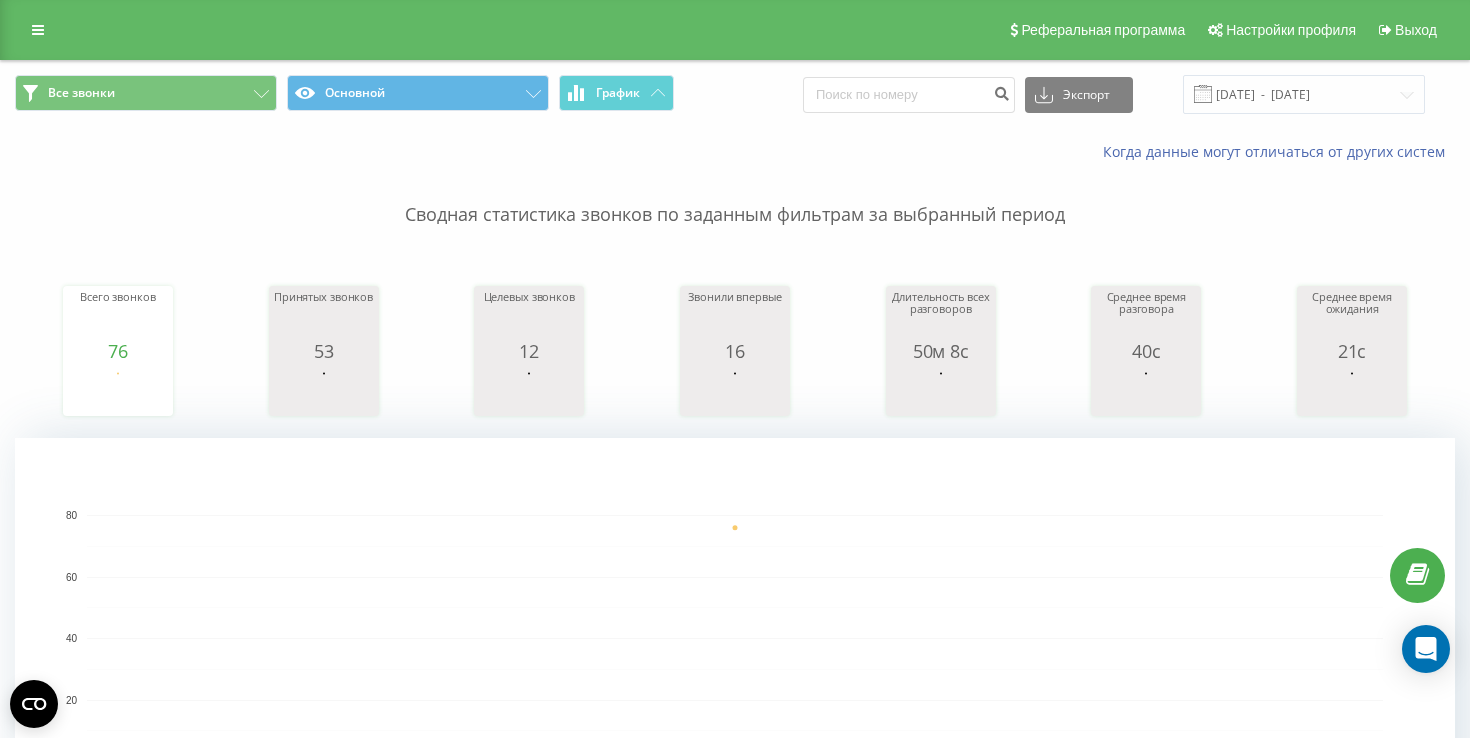 scroll, scrollTop: 2008, scrollLeft: 0, axis: vertical 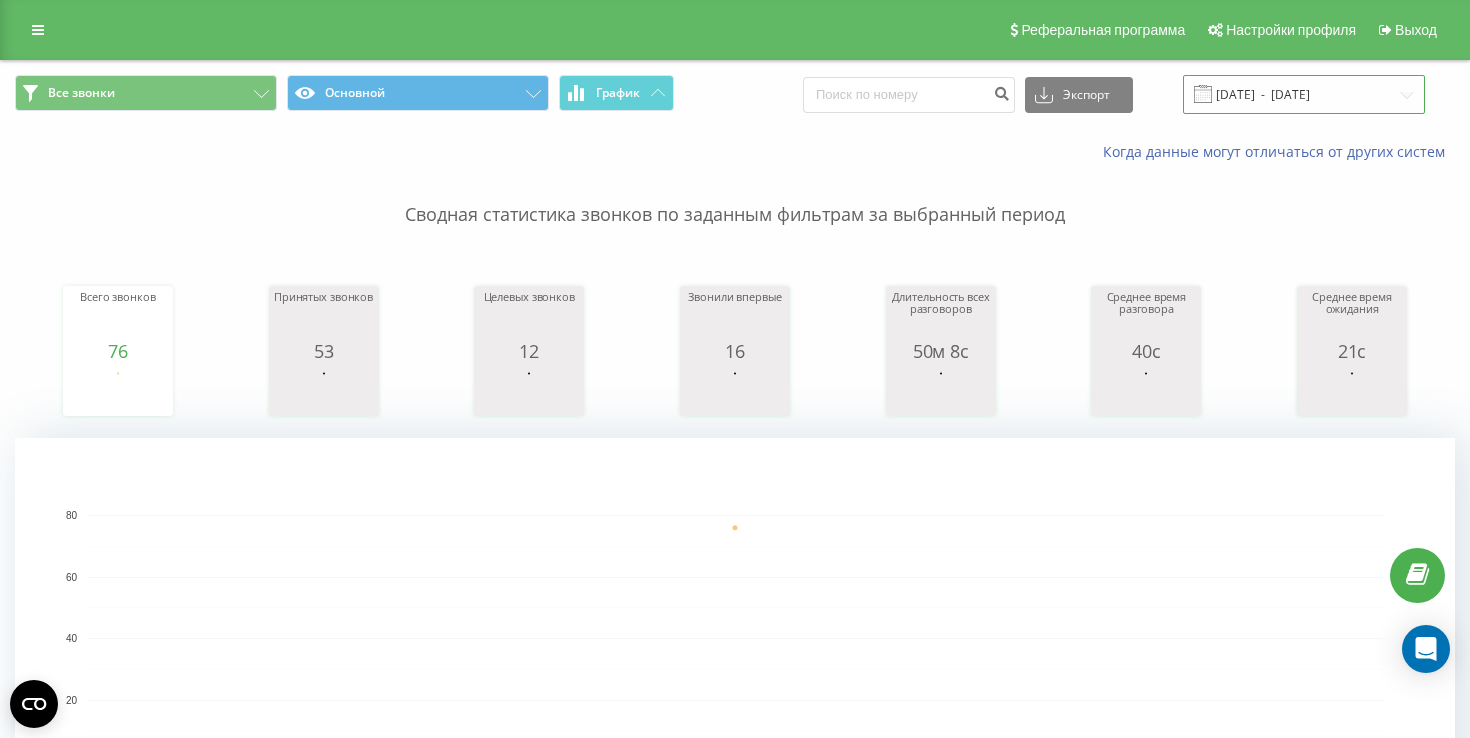 click on "09.07.2025  -  09.07.2025" at bounding box center (1304, 94) 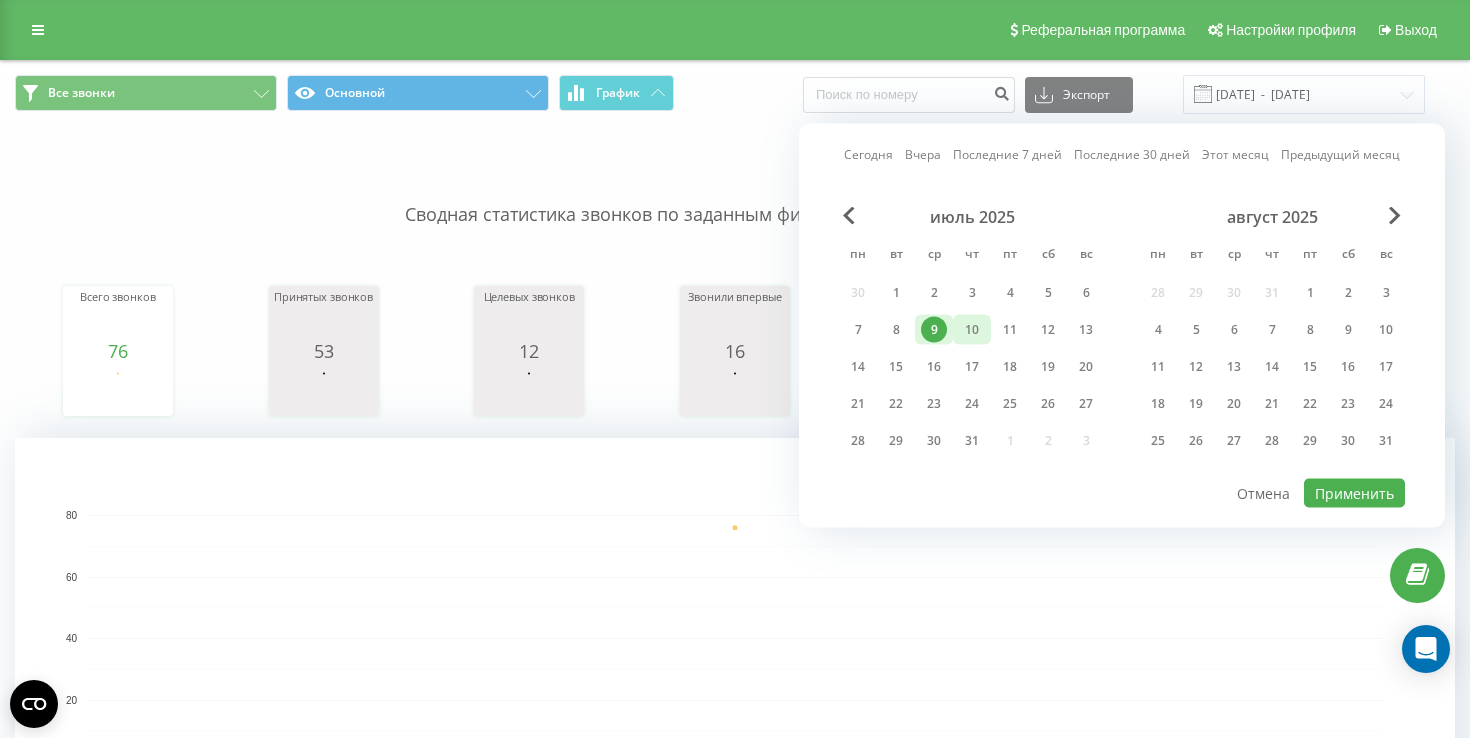 click on "10" at bounding box center (972, 330) 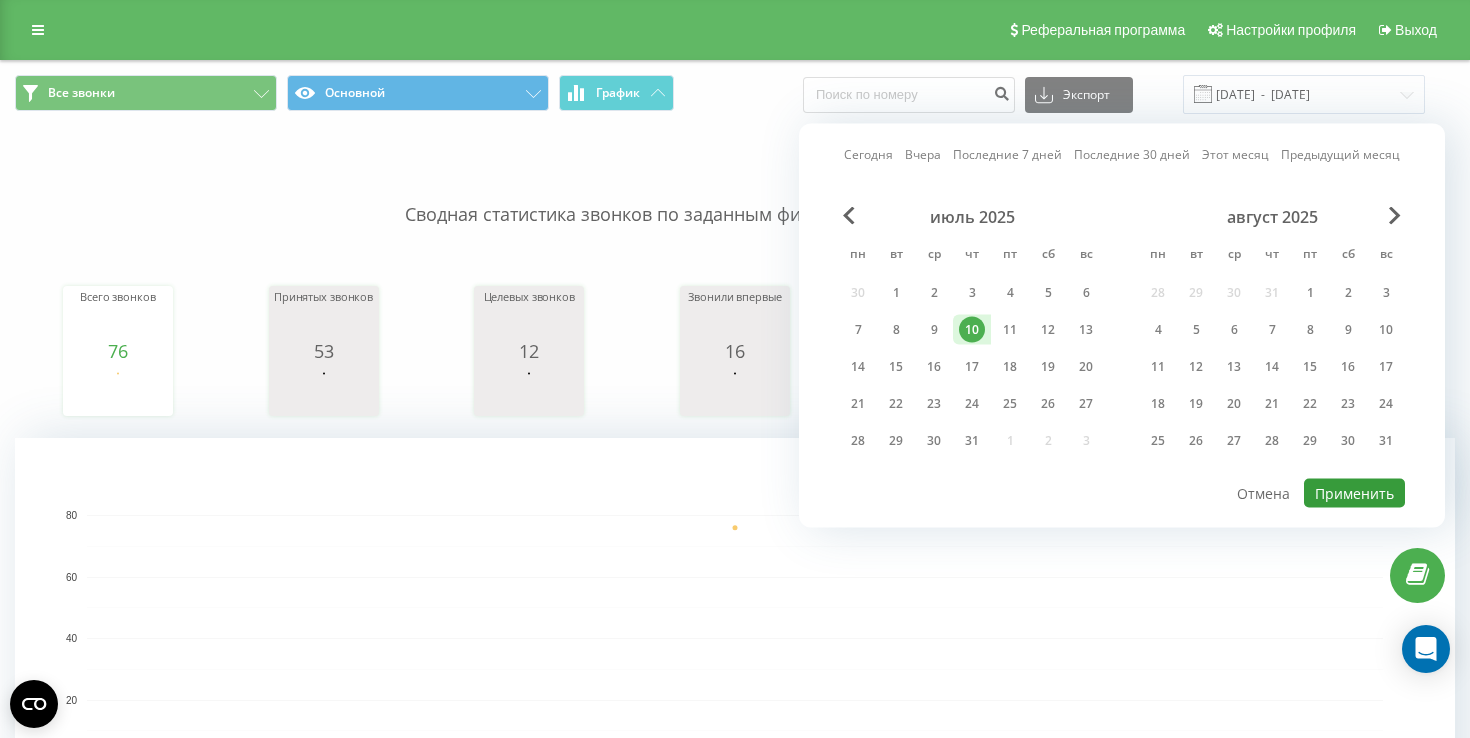 click on "Применить" at bounding box center (1354, 493) 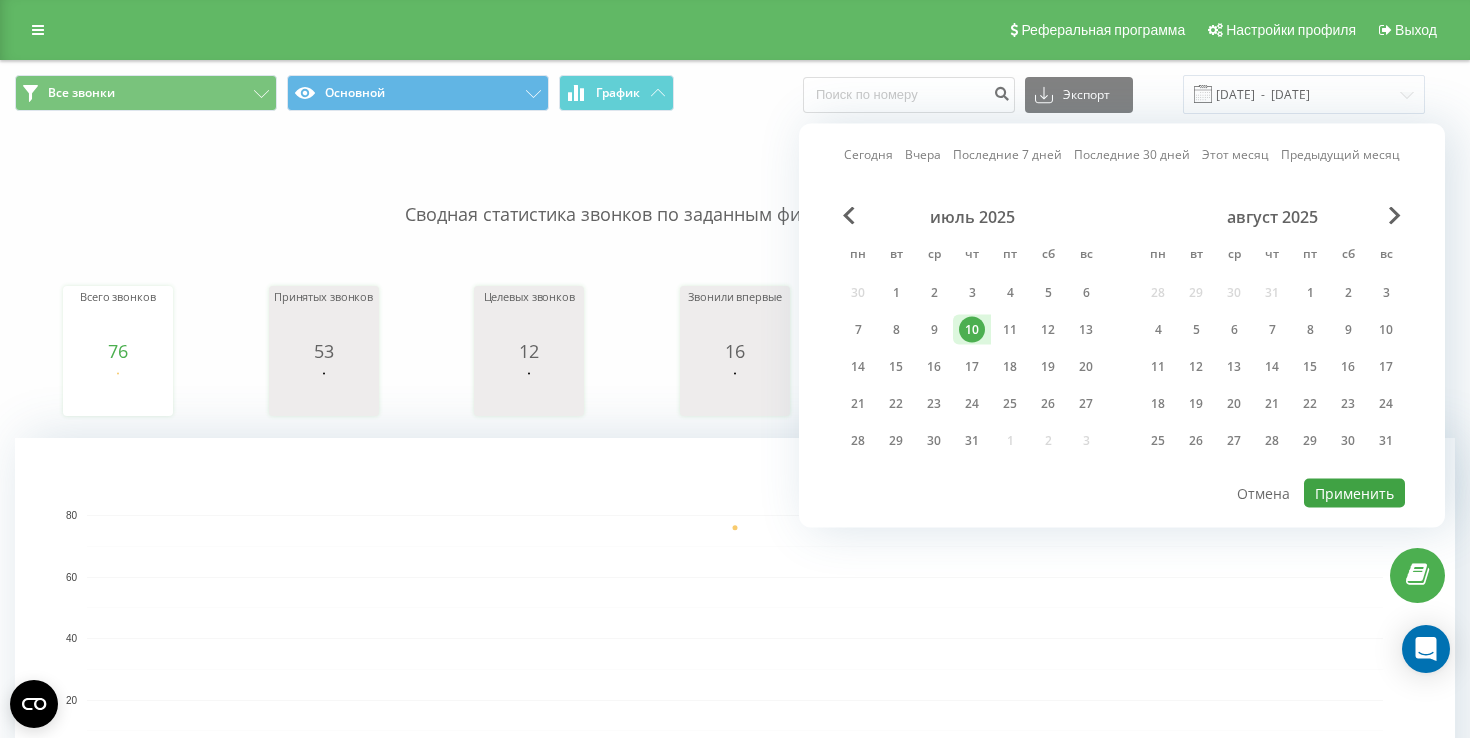 type on "[DATE]  -  [DATE]" 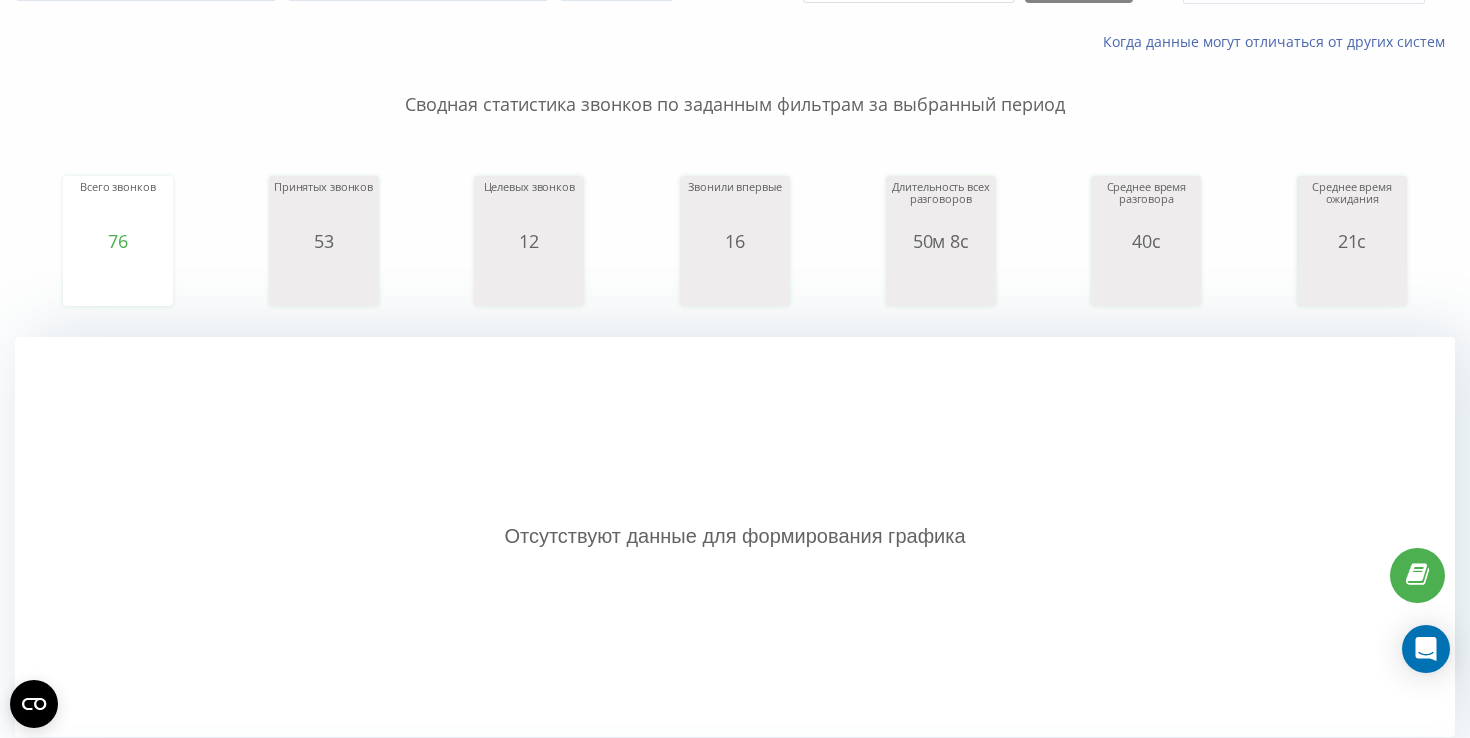 scroll, scrollTop: 0, scrollLeft: 0, axis: both 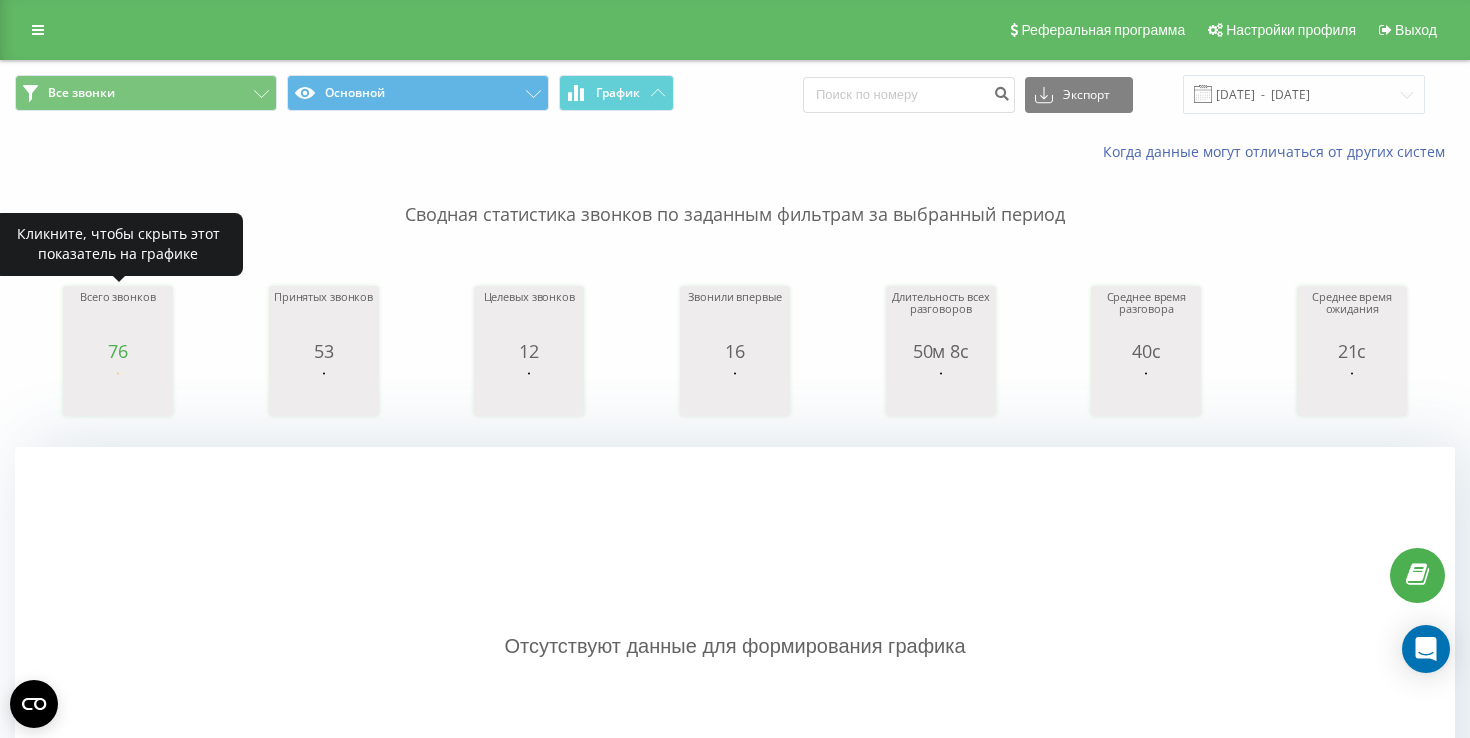 click on "Всего звонков" at bounding box center (118, 316) 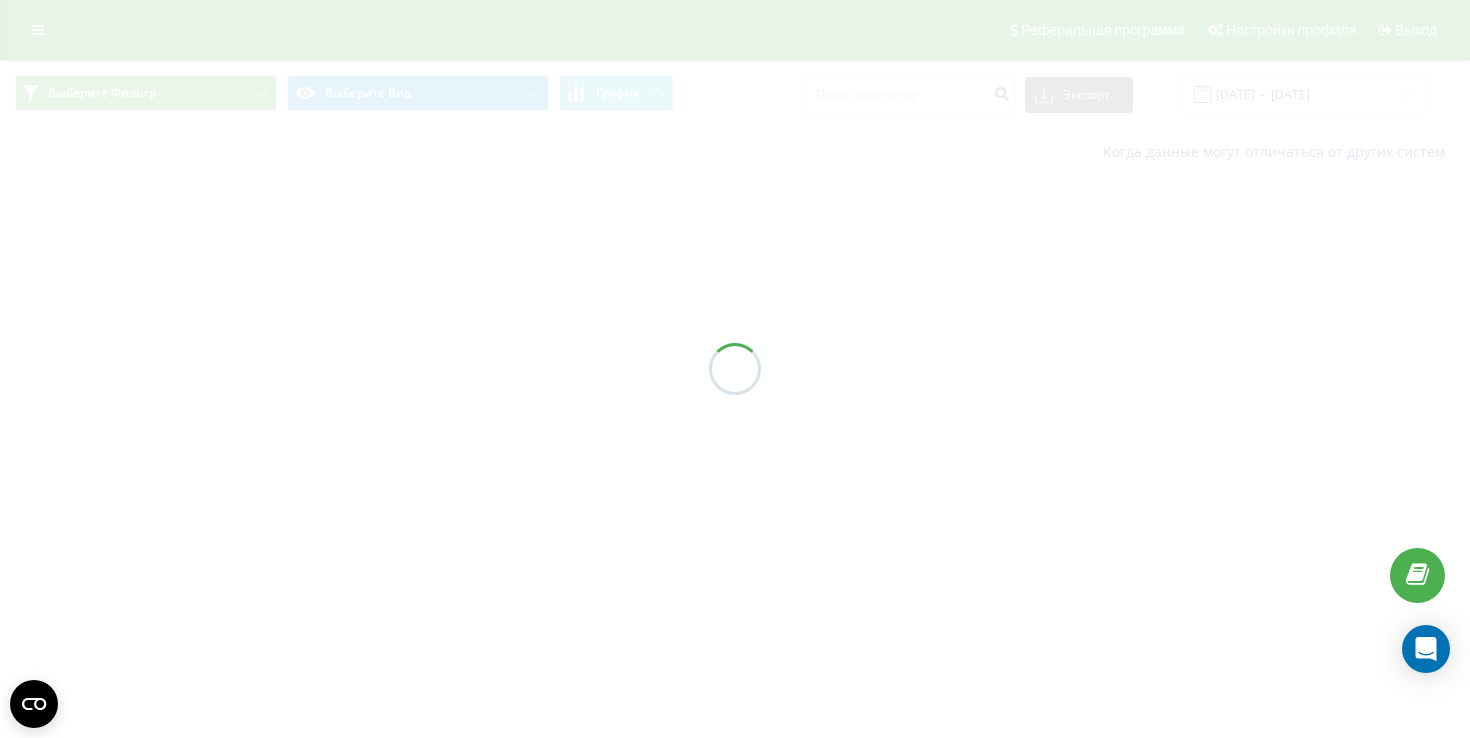 scroll, scrollTop: 0, scrollLeft: 0, axis: both 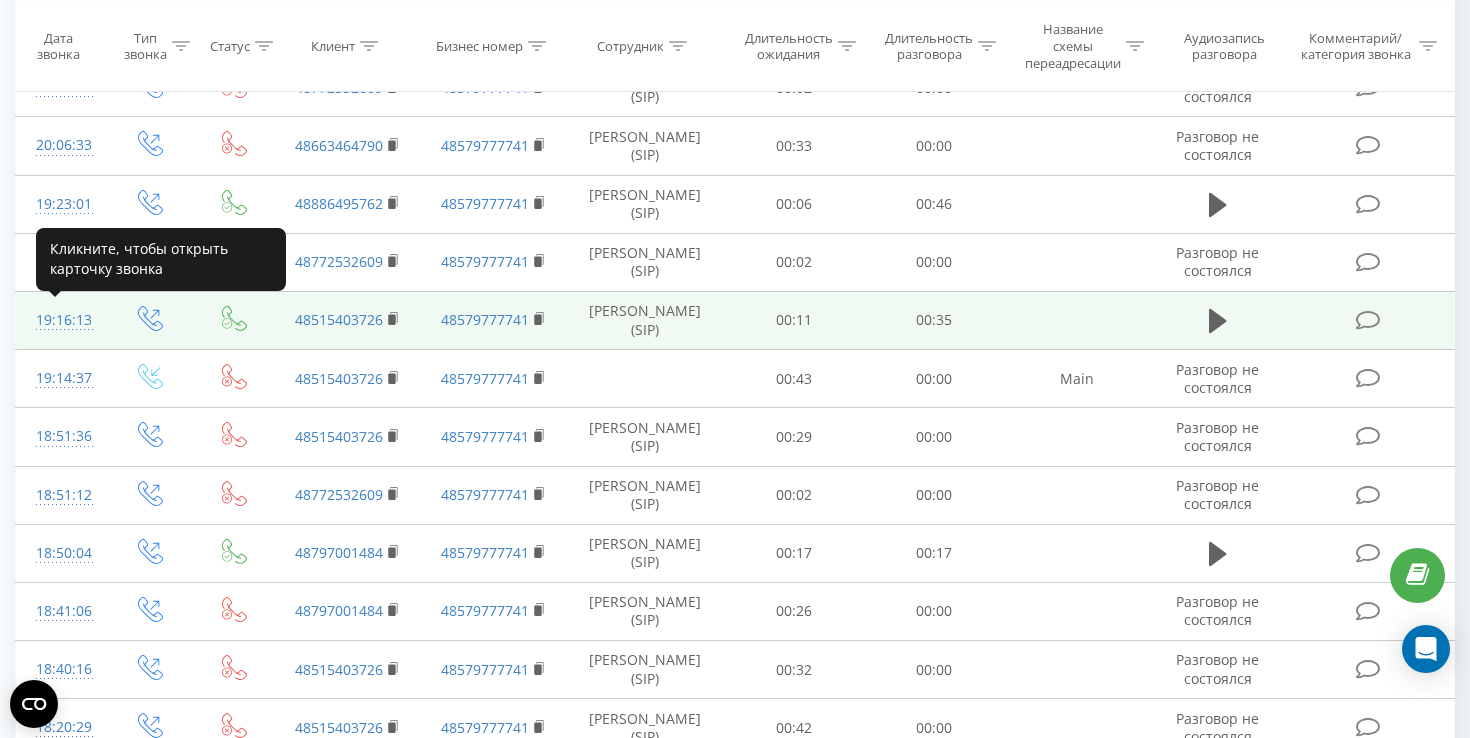 click on "19:16:13" at bounding box center (60, 320) 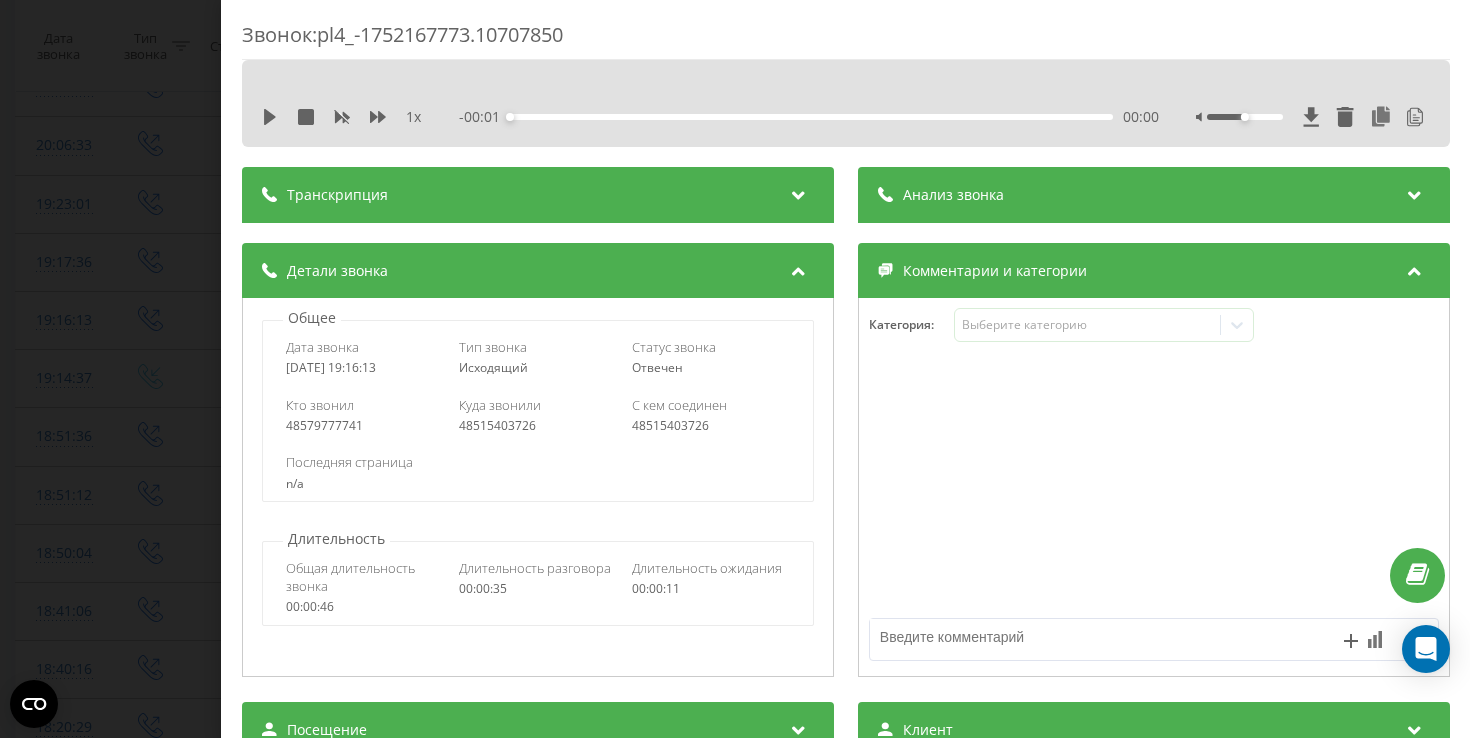 click at bounding box center (1414, 192) 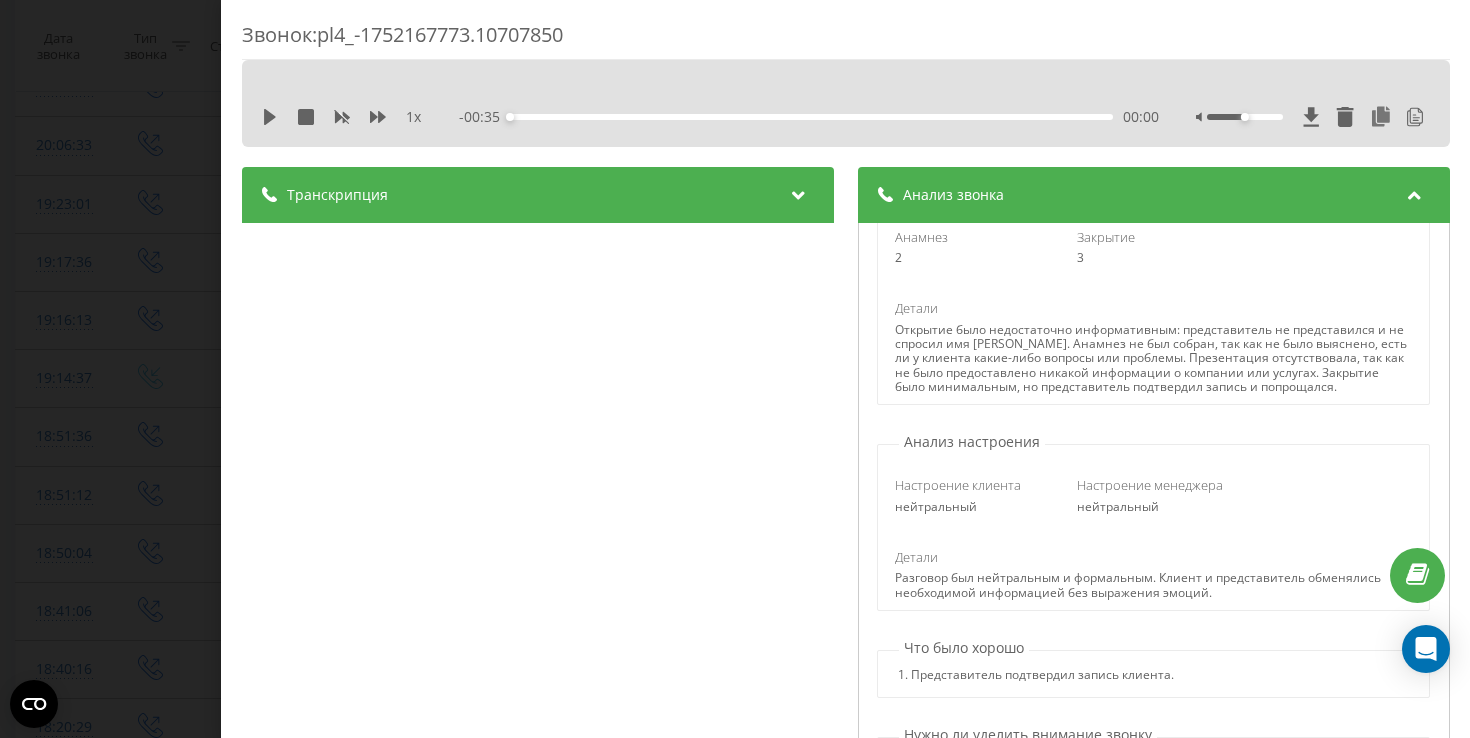scroll, scrollTop: 351, scrollLeft: 0, axis: vertical 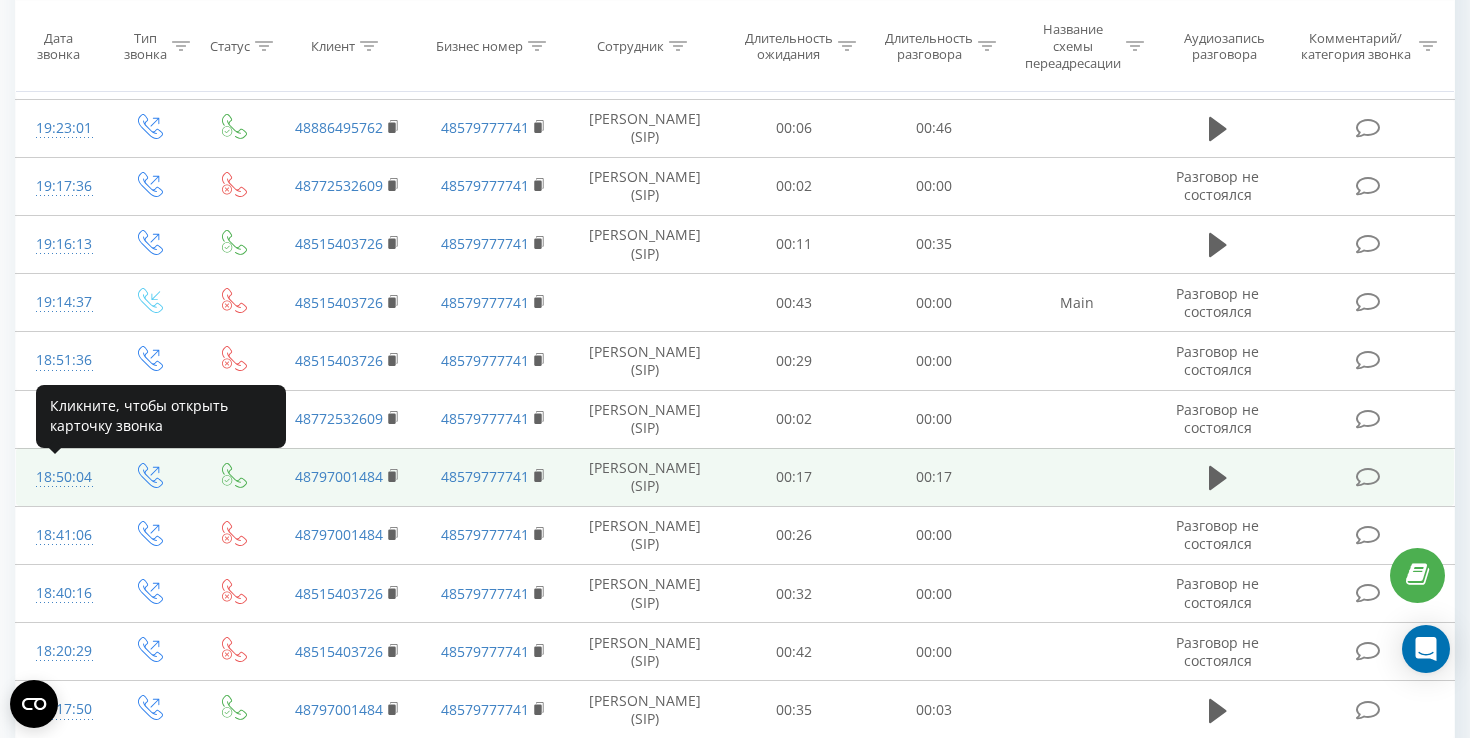 click on "18:50:04" at bounding box center (60, 477) 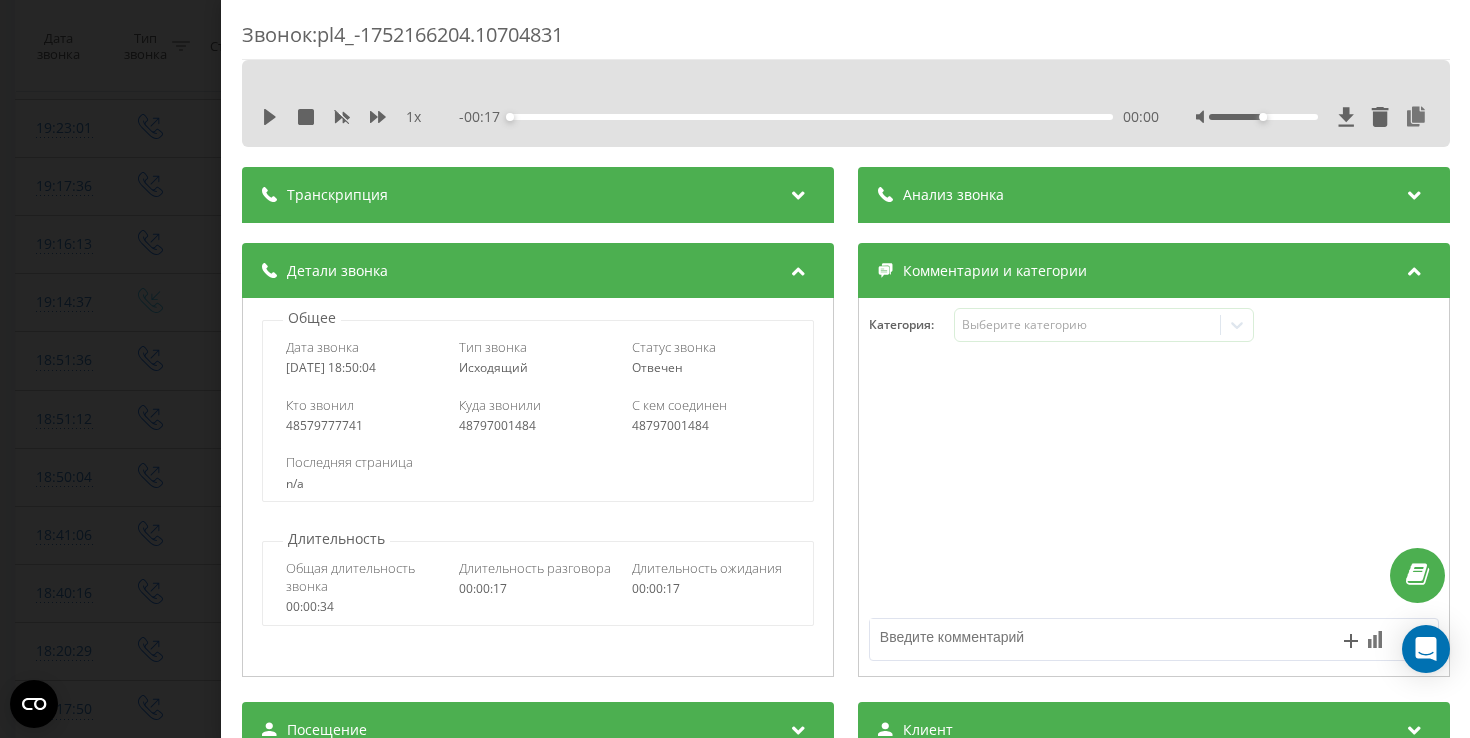click at bounding box center [1414, 192] 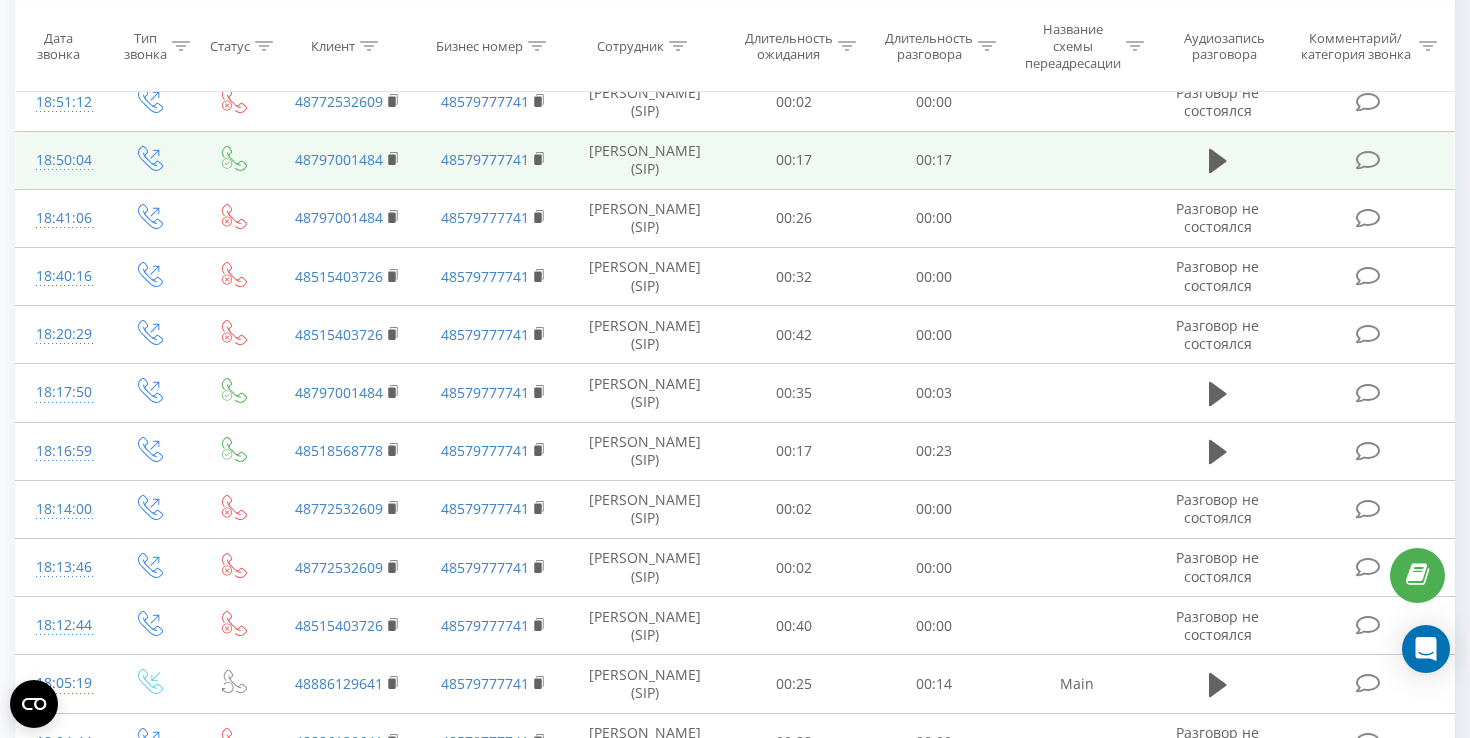 scroll, scrollTop: 1388, scrollLeft: 0, axis: vertical 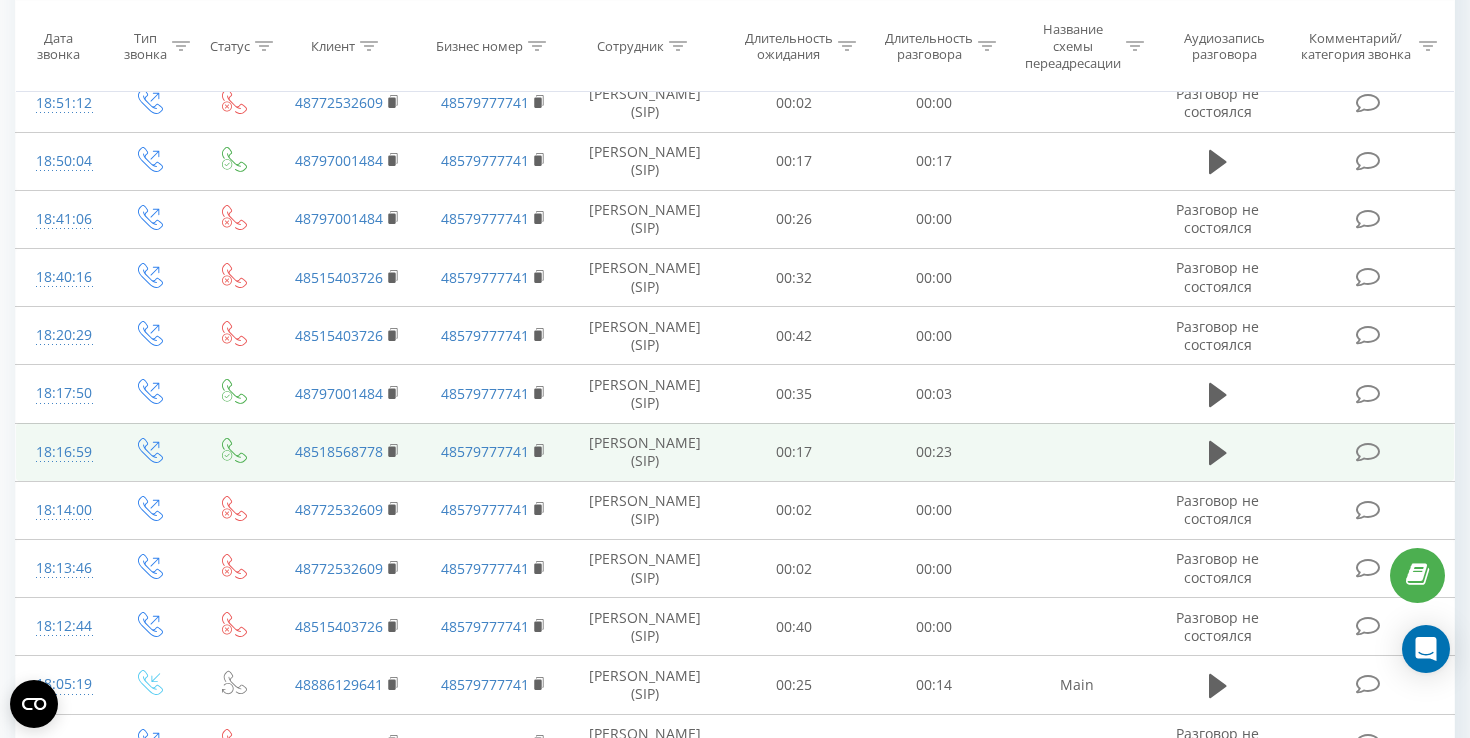 click on "18:16:59" at bounding box center (60, 452) 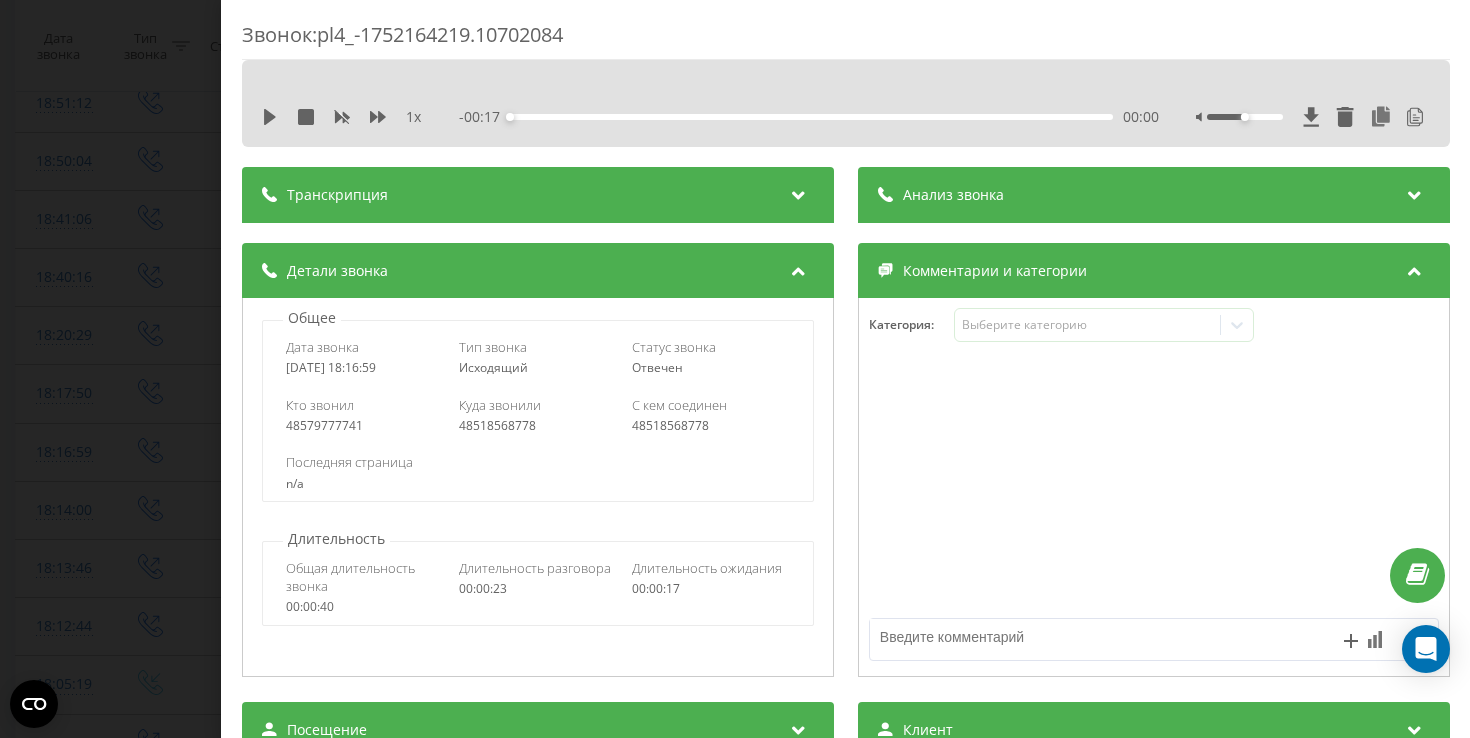 click at bounding box center [1414, 192] 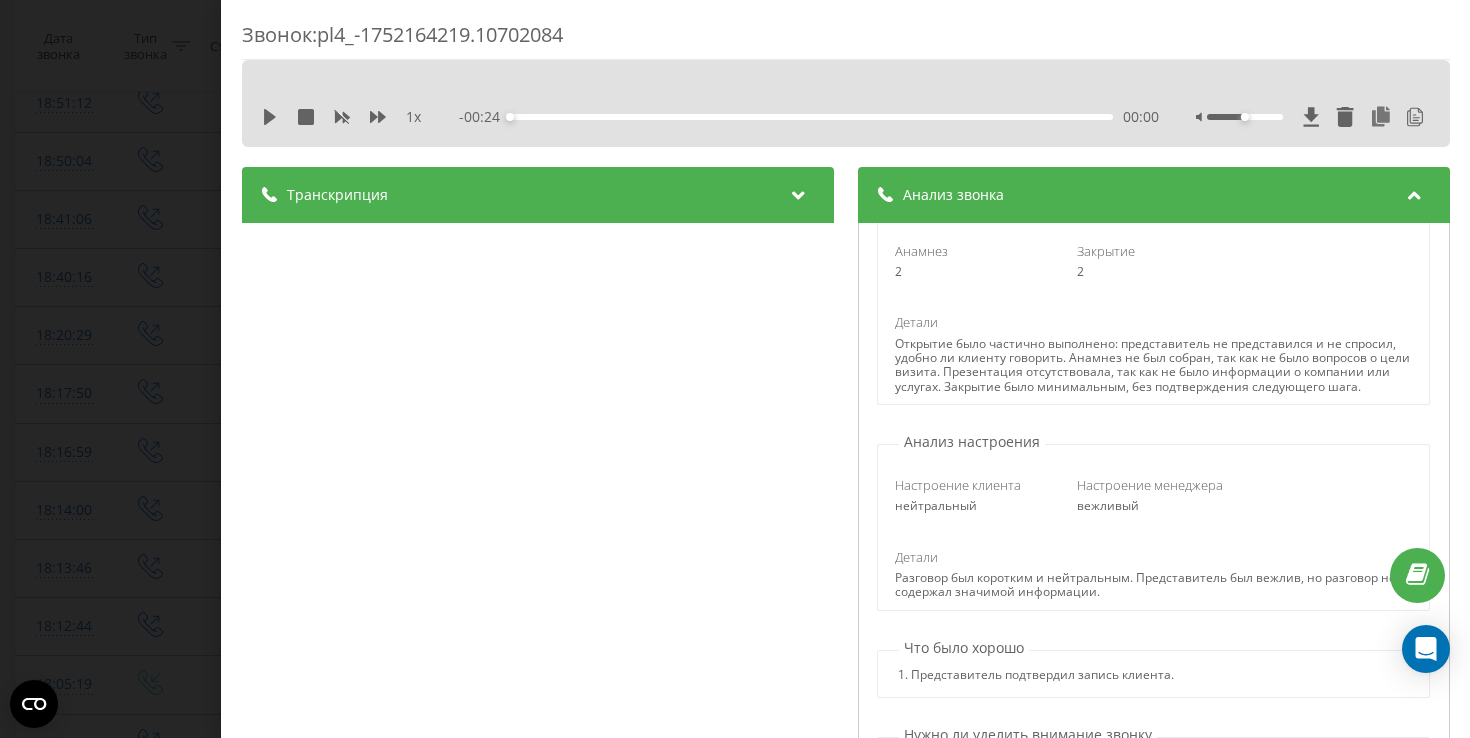 scroll, scrollTop: 337, scrollLeft: 0, axis: vertical 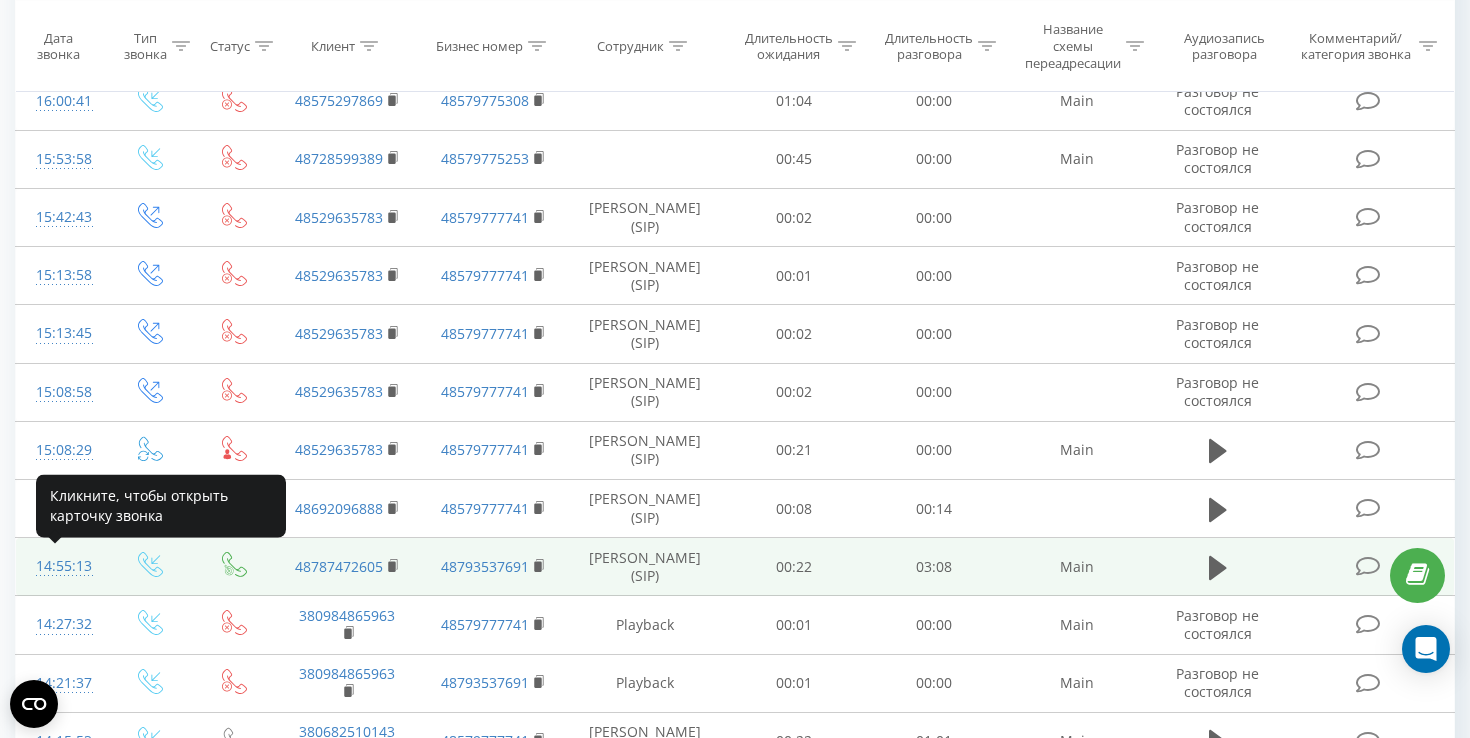click on "14:55:13" at bounding box center [60, 566] 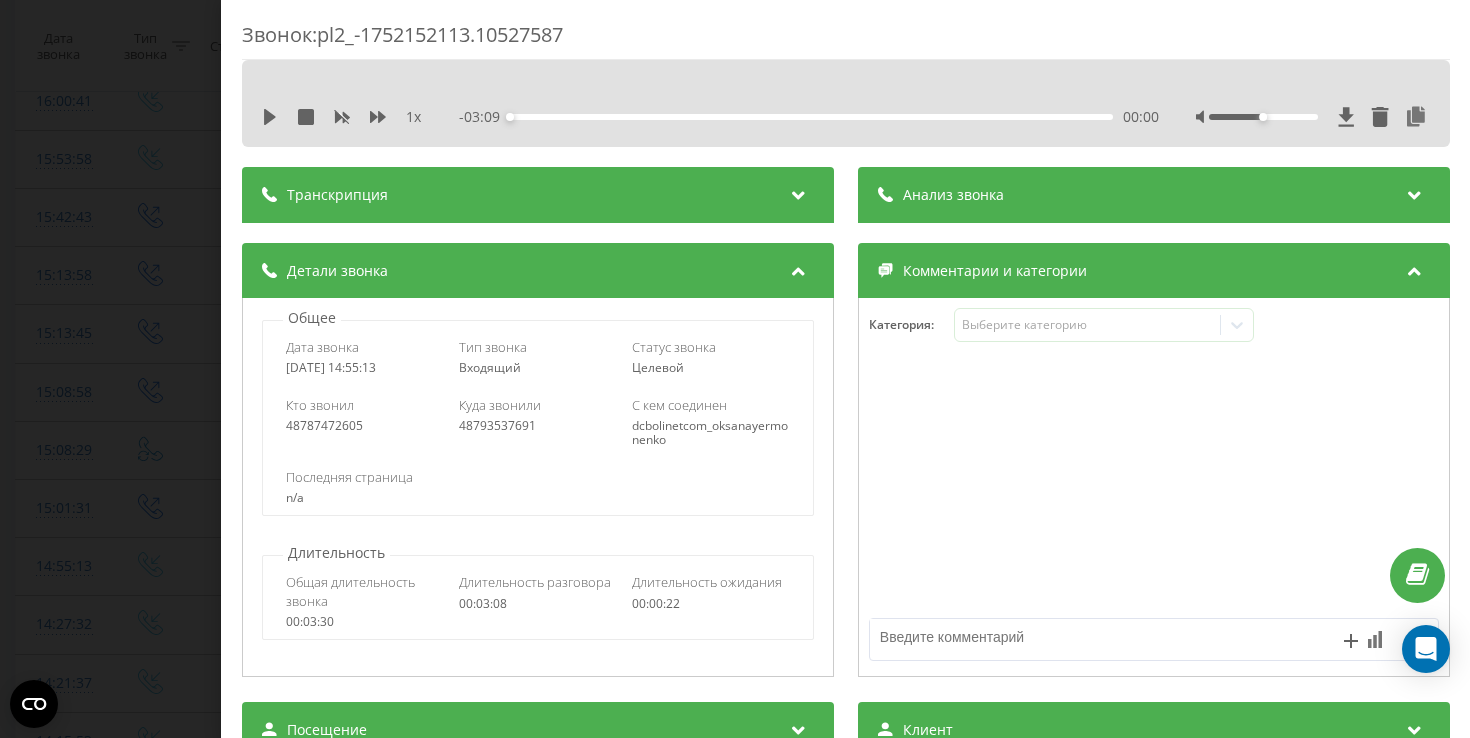 click at bounding box center [1414, 192] 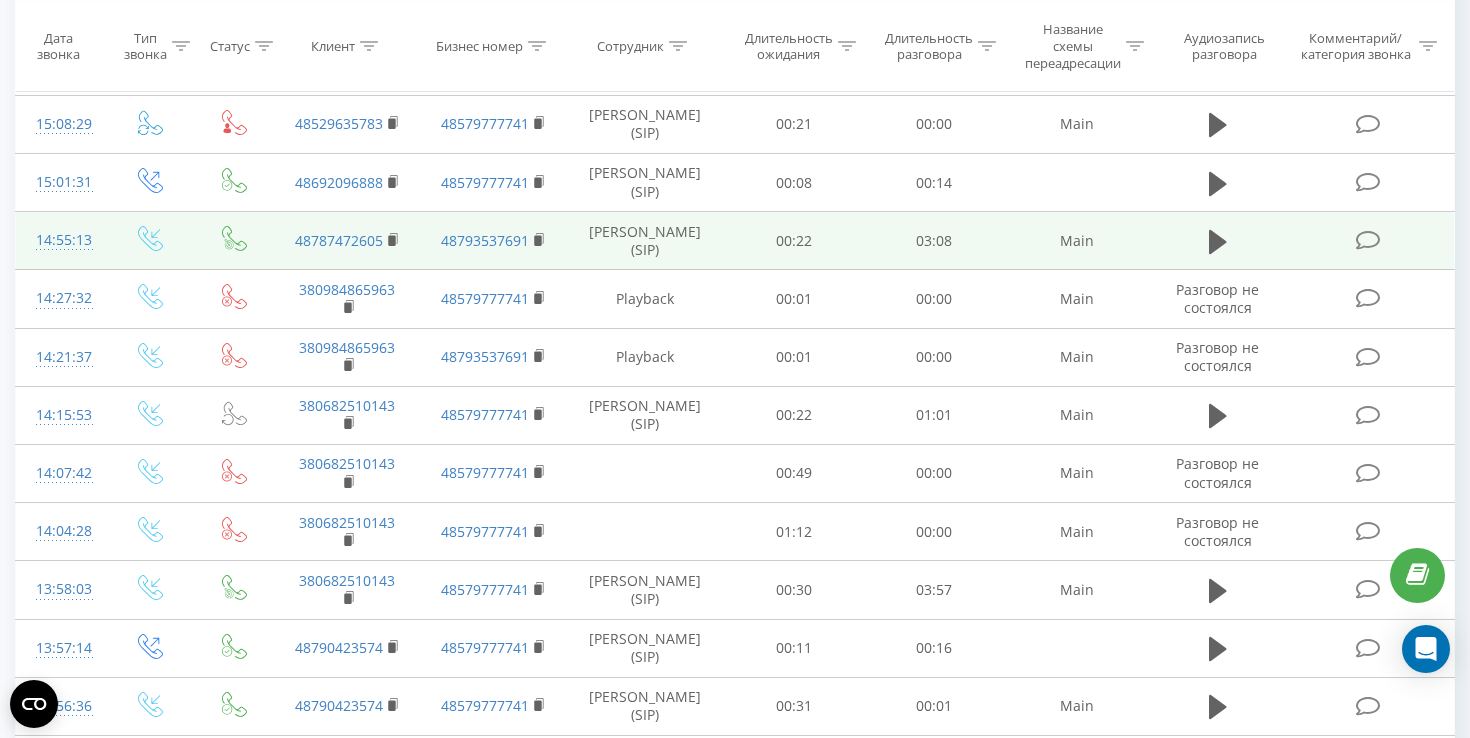 scroll, scrollTop: 4583, scrollLeft: 0, axis: vertical 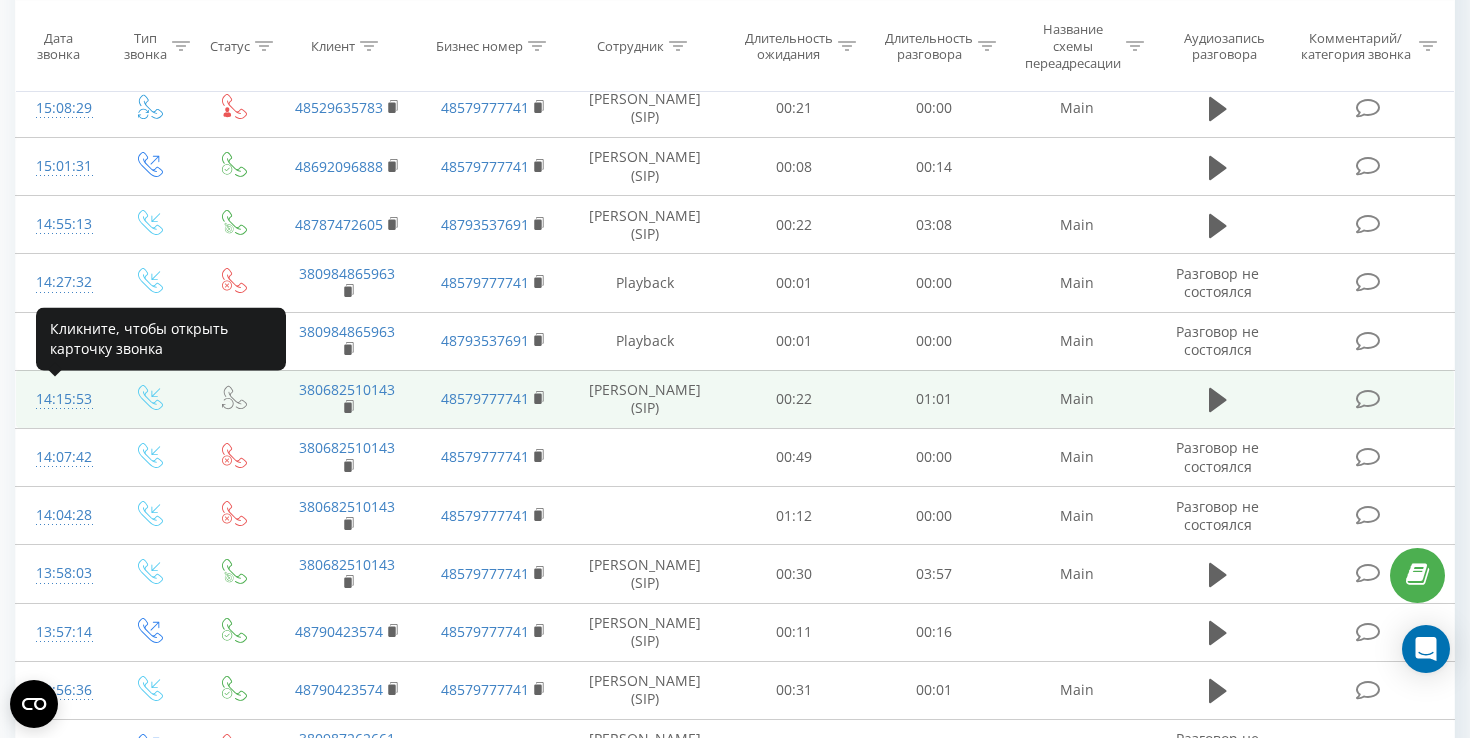 click on "14:15:53" at bounding box center [60, 399] 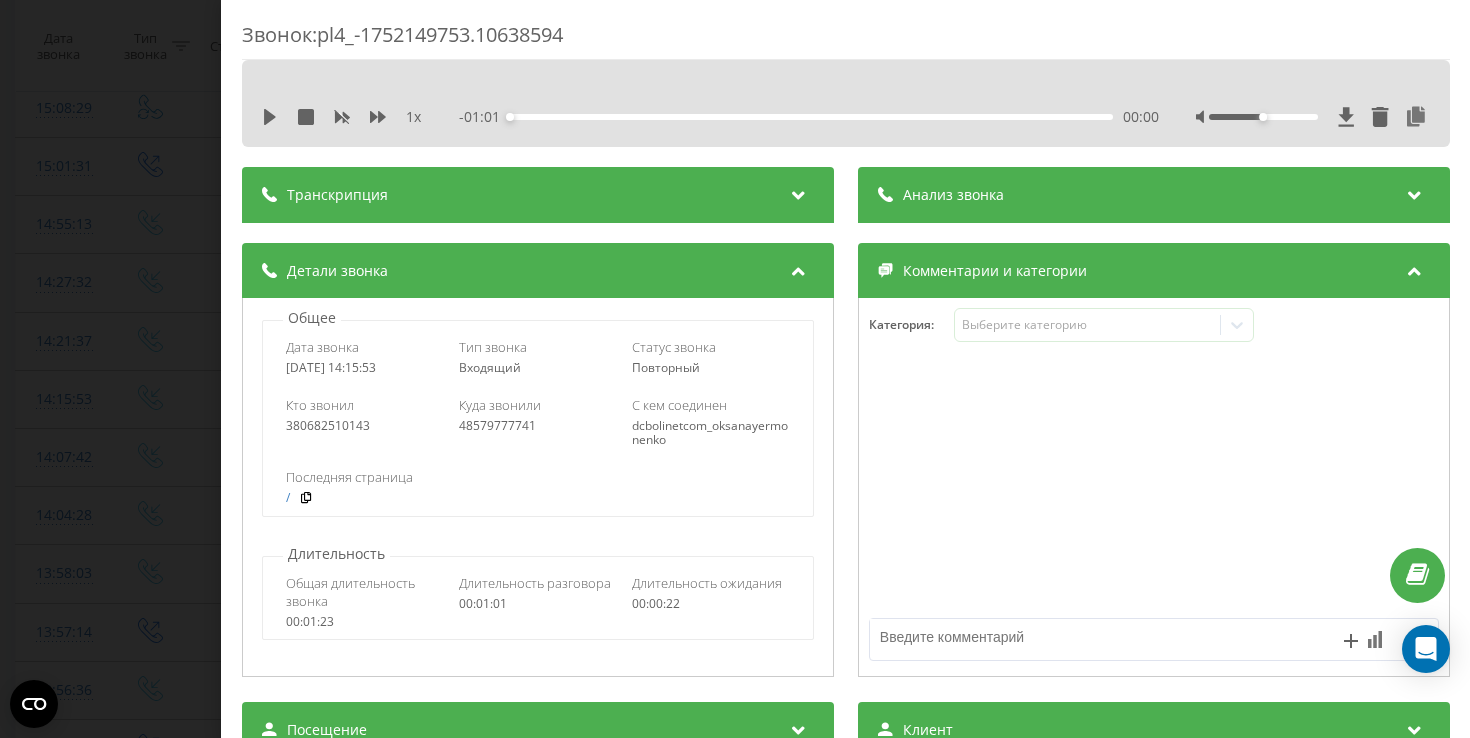 click at bounding box center [1414, 192] 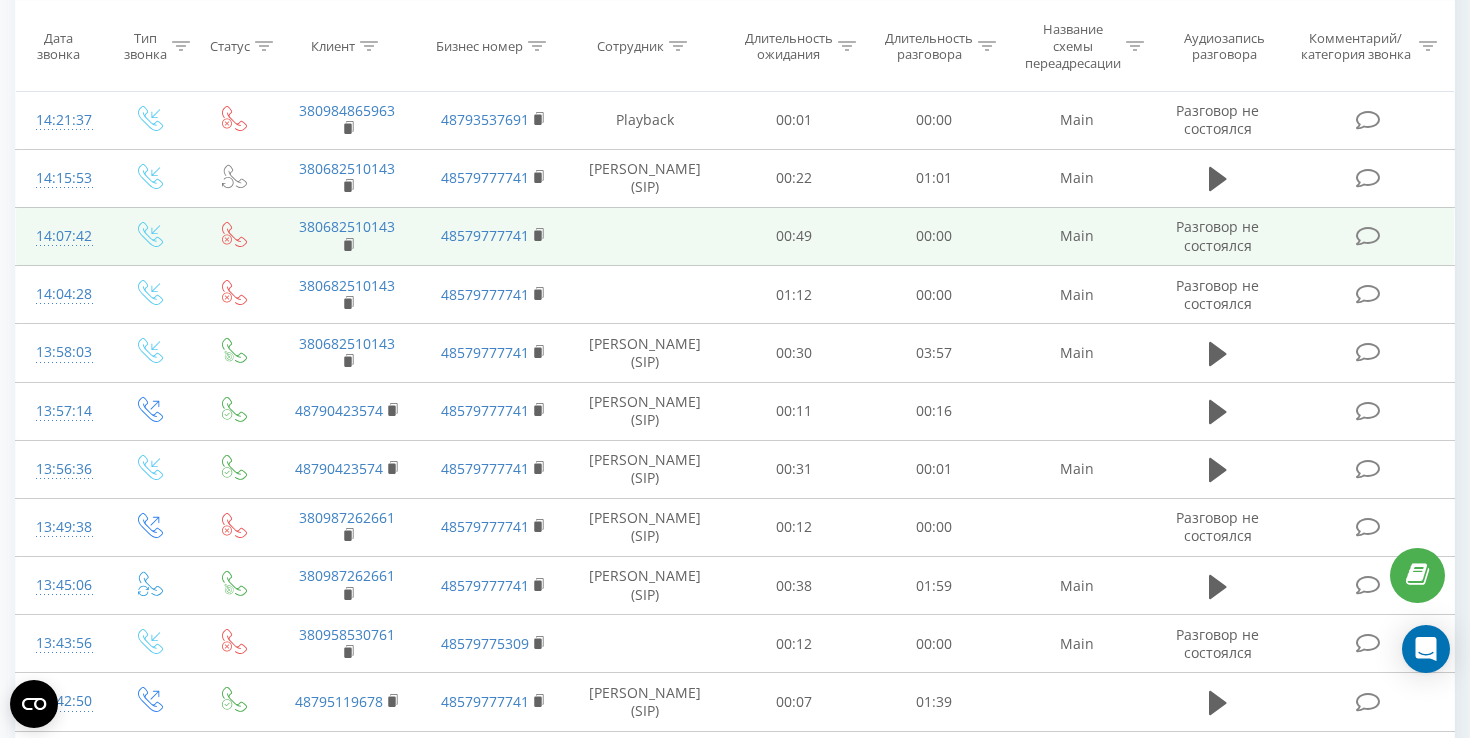 scroll, scrollTop: 4806, scrollLeft: 0, axis: vertical 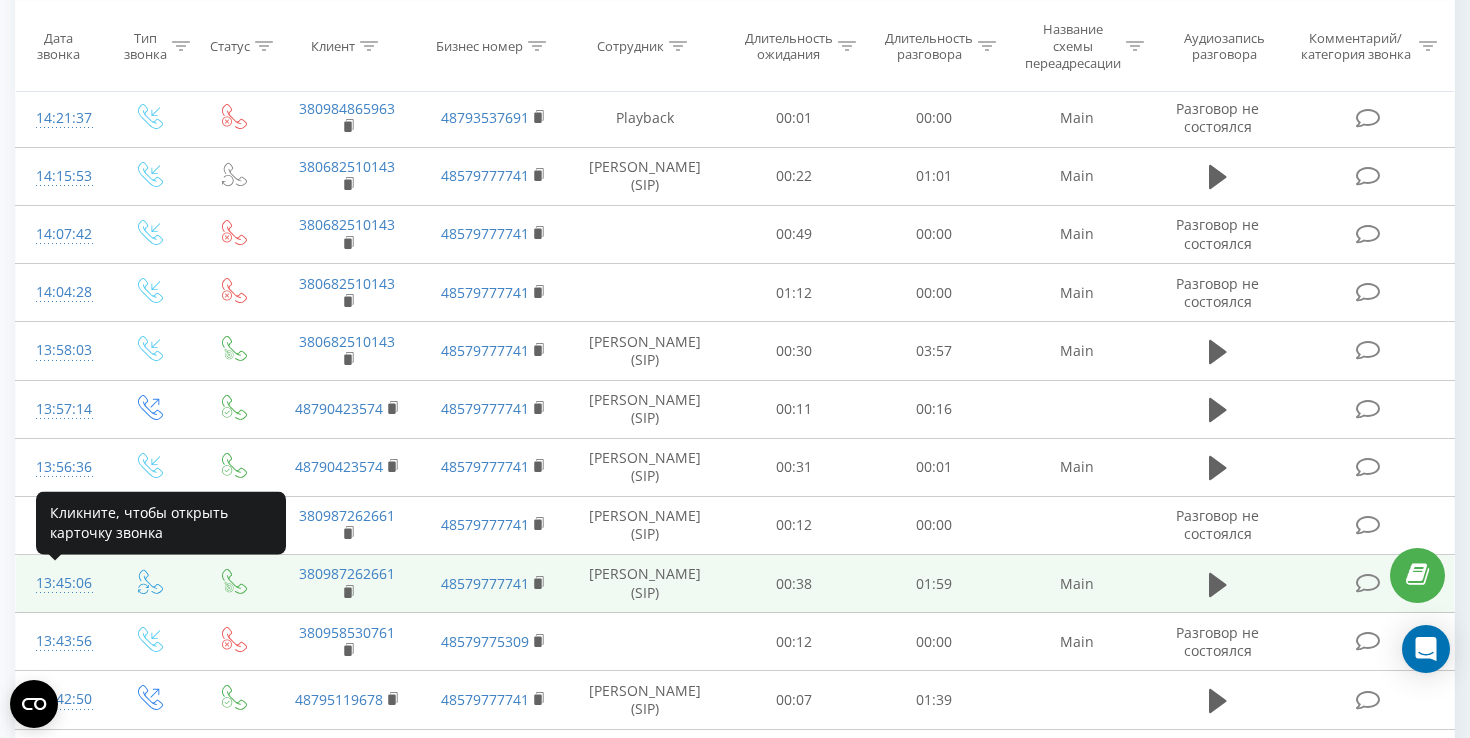 click on "13:45:06" at bounding box center (60, 583) 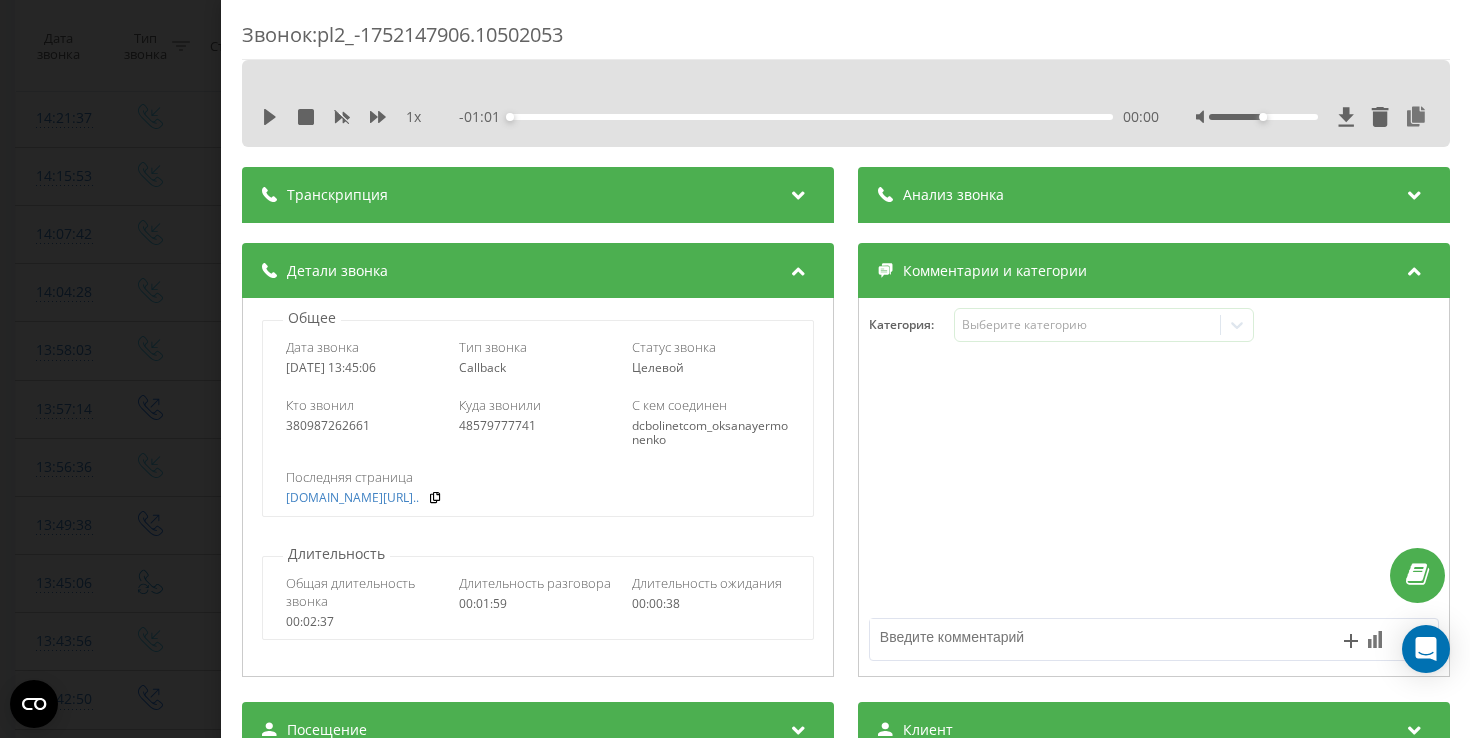 click at bounding box center [1414, 192] 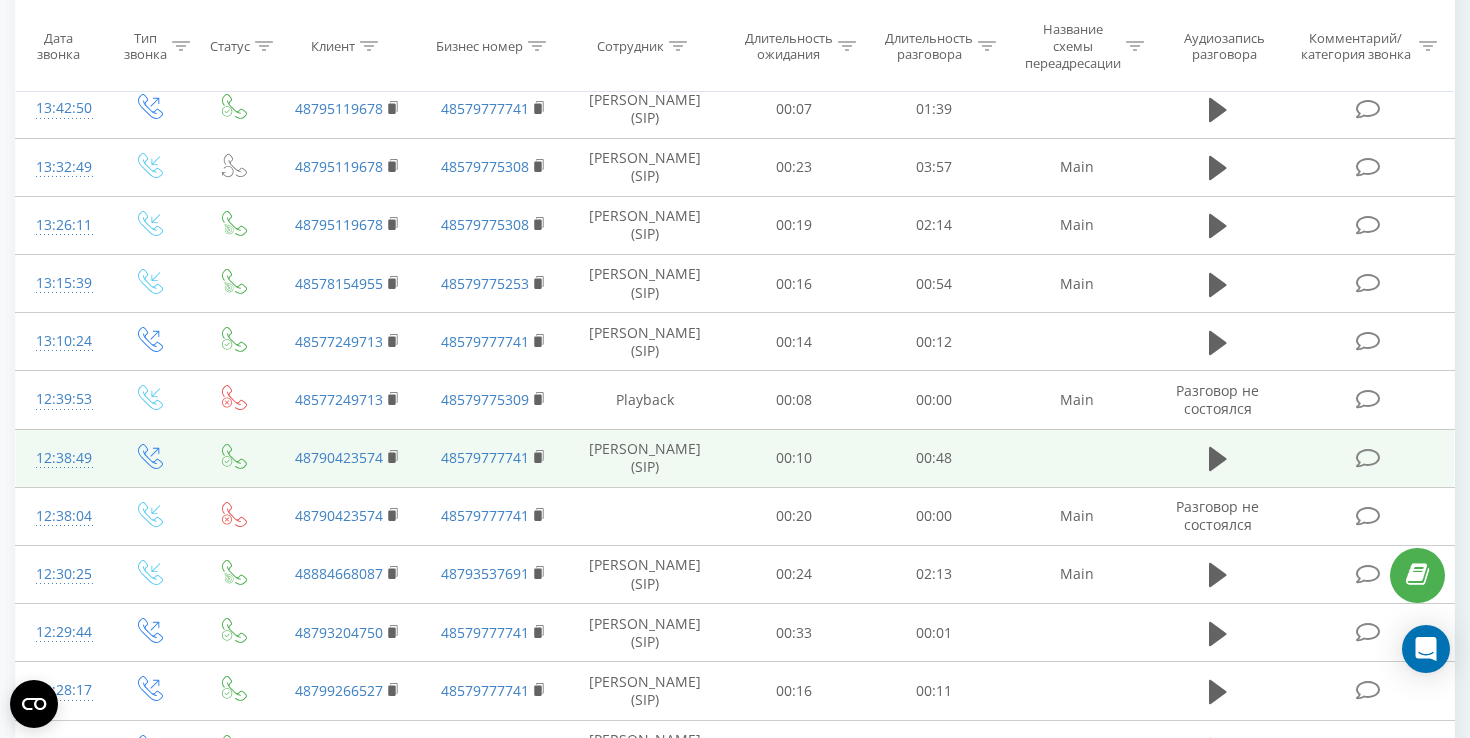 scroll, scrollTop: 5398, scrollLeft: 0, axis: vertical 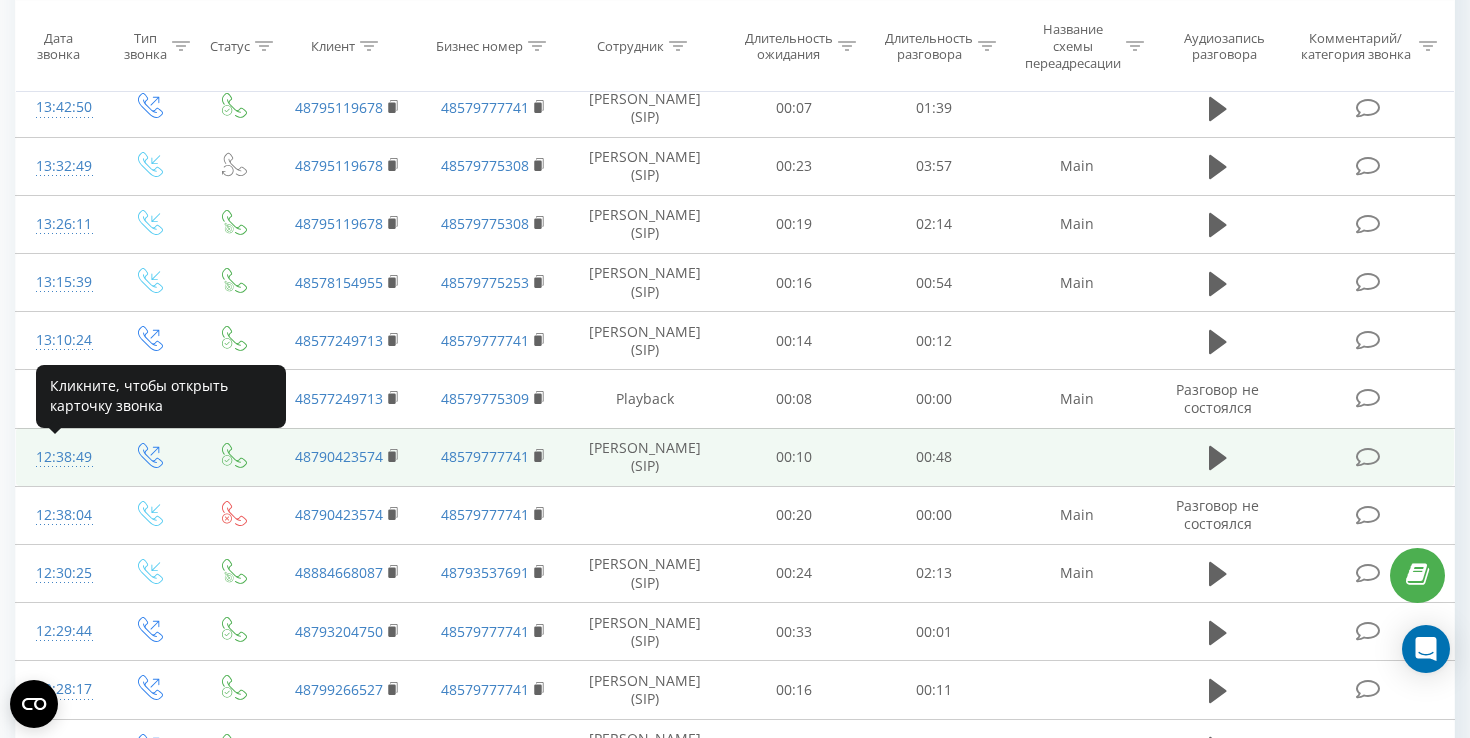 click on "12:38:49" at bounding box center (60, 457) 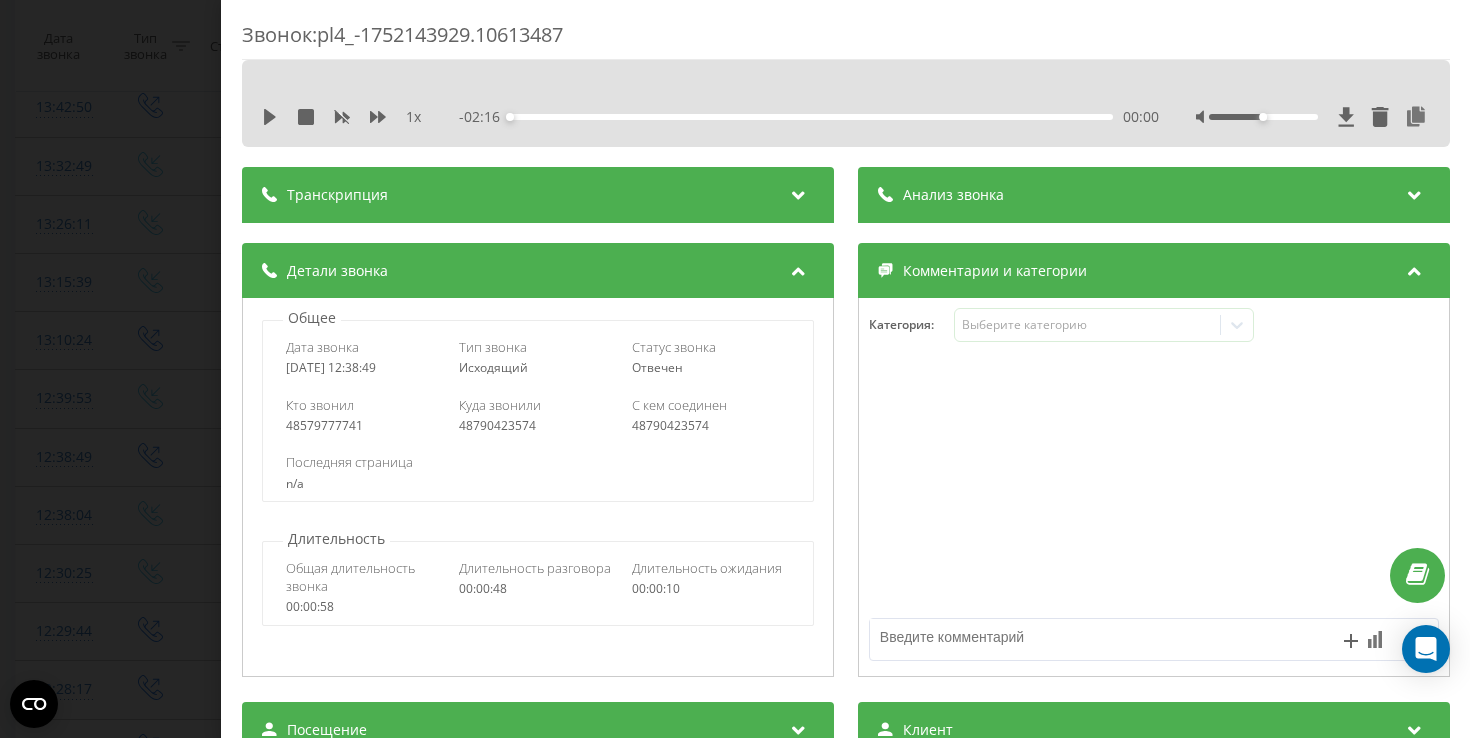 click at bounding box center (1414, 192) 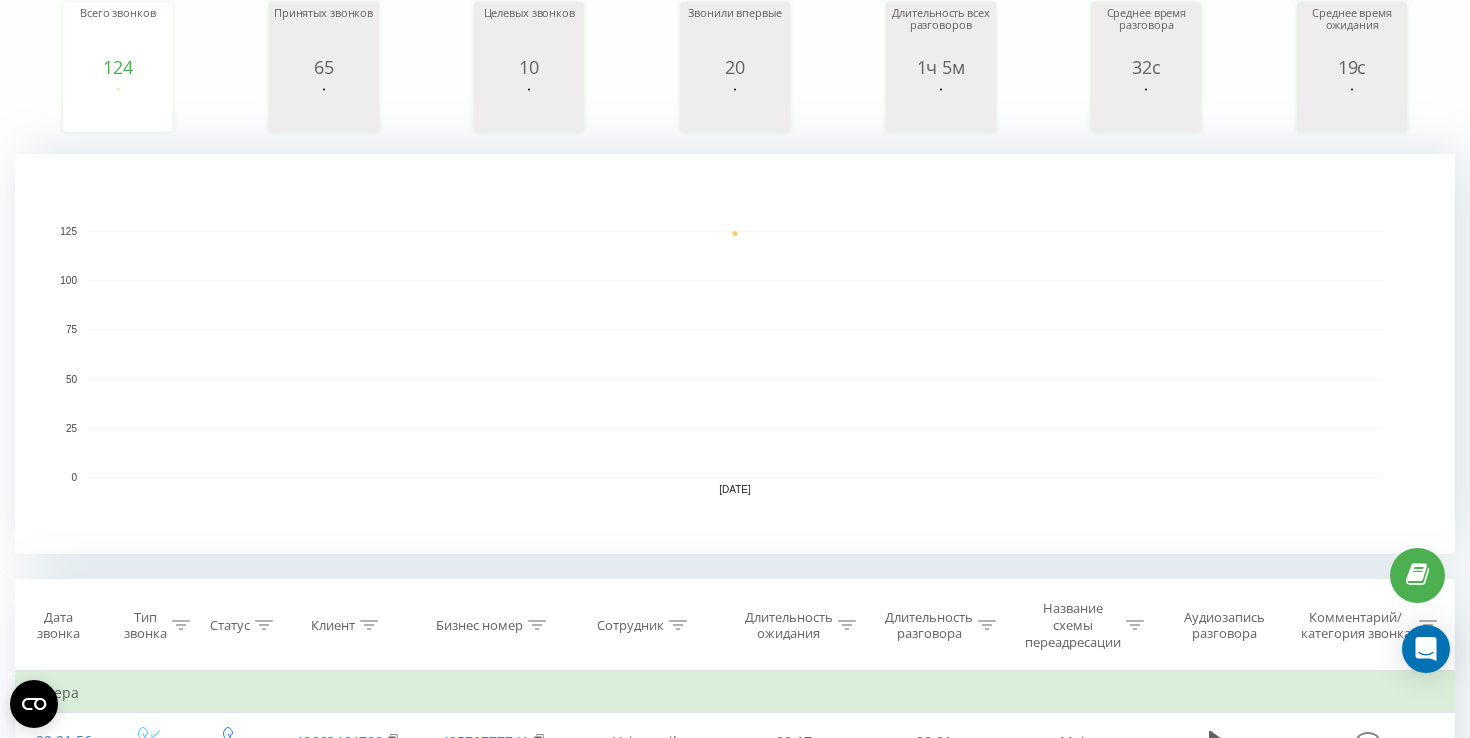 scroll, scrollTop: 0, scrollLeft: 0, axis: both 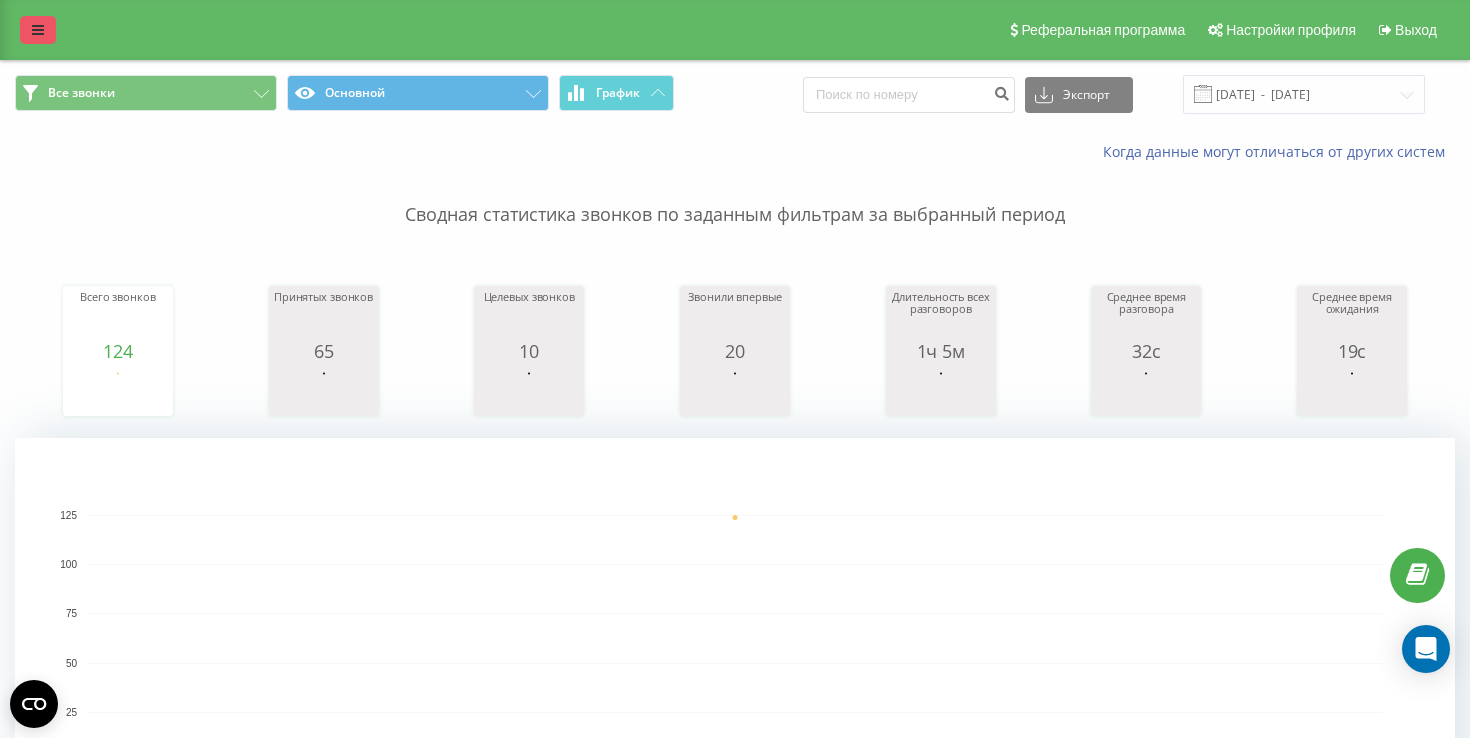 click at bounding box center (38, 30) 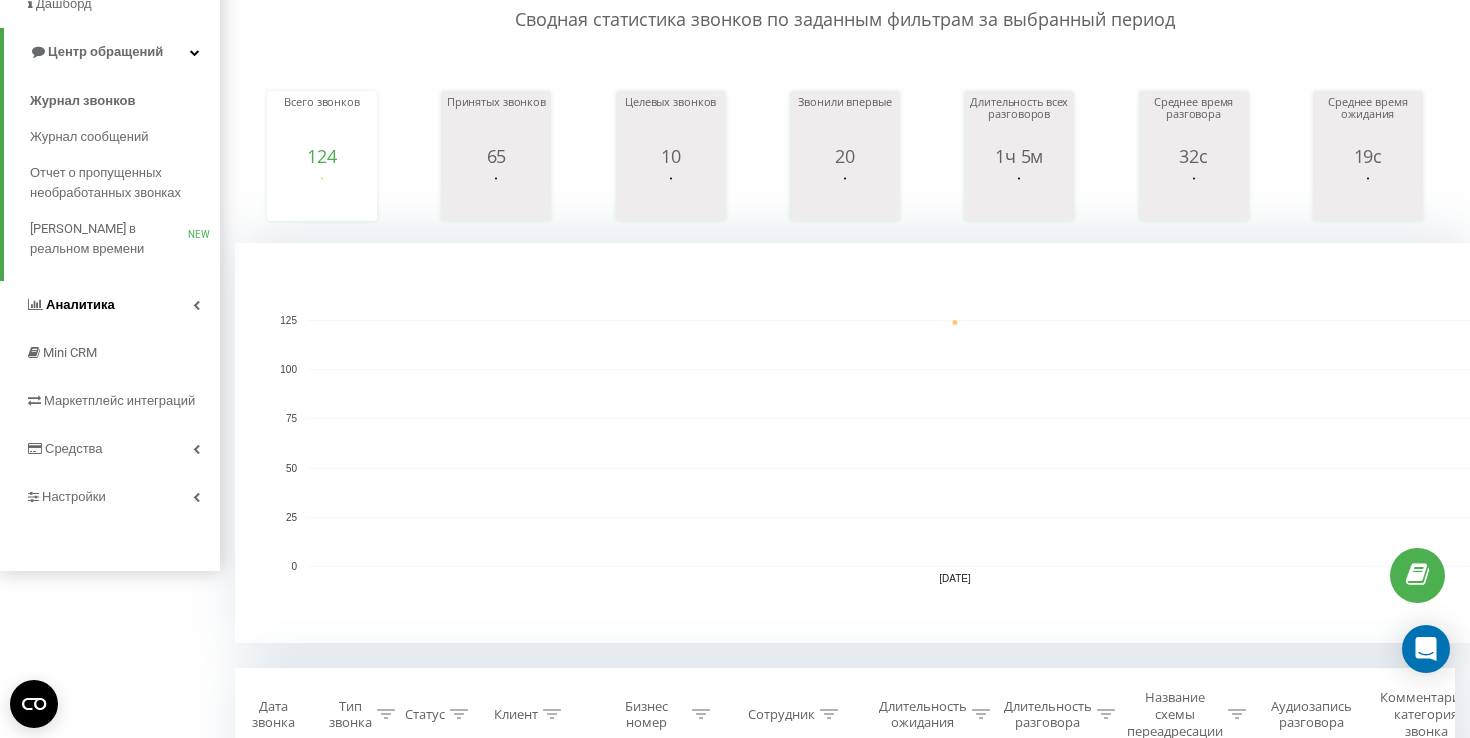 scroll, scrollTop: 196, scrollLeft: 0, axis: vertical 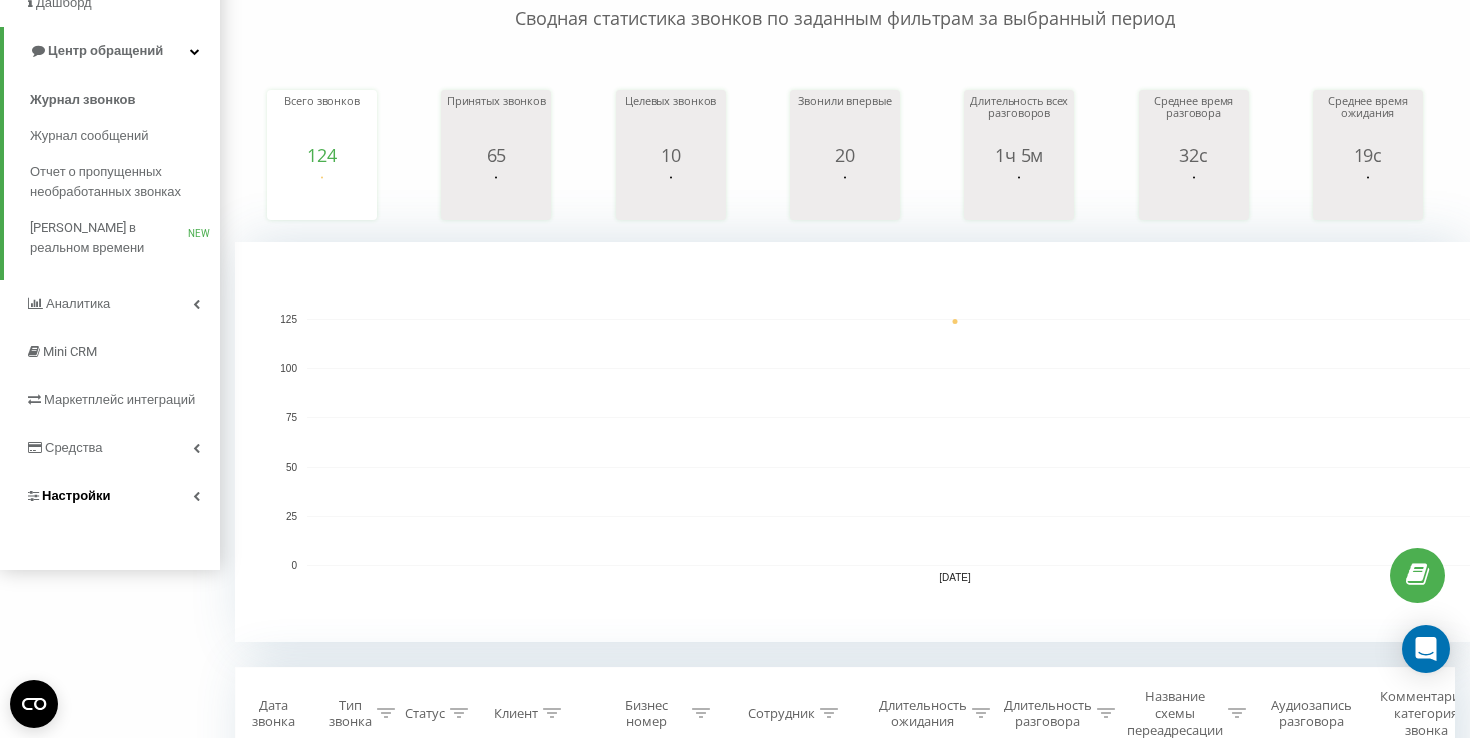 click on "Настройки" at bounding box center (76, 495) 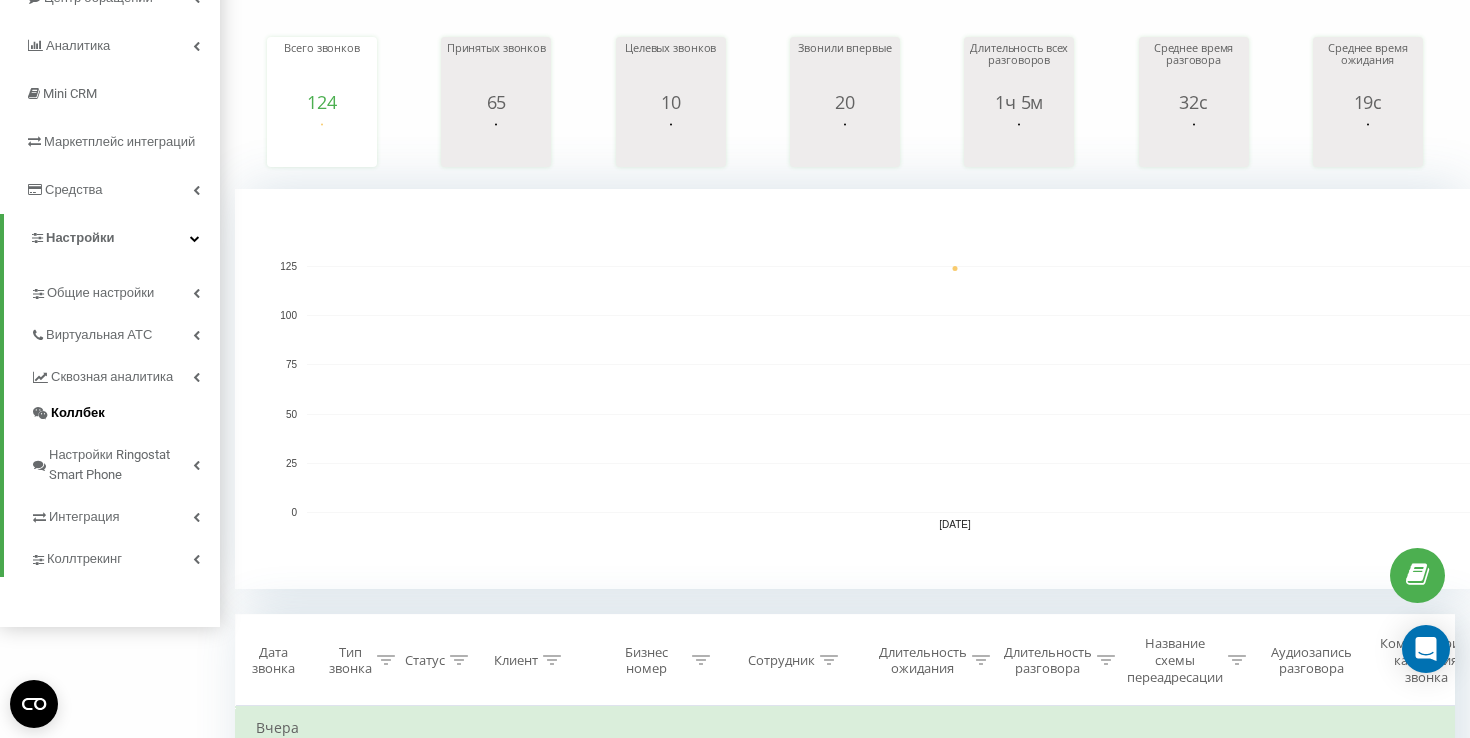 scroll, scrollTop: 255, scrollLeft: 0, axis: vertical 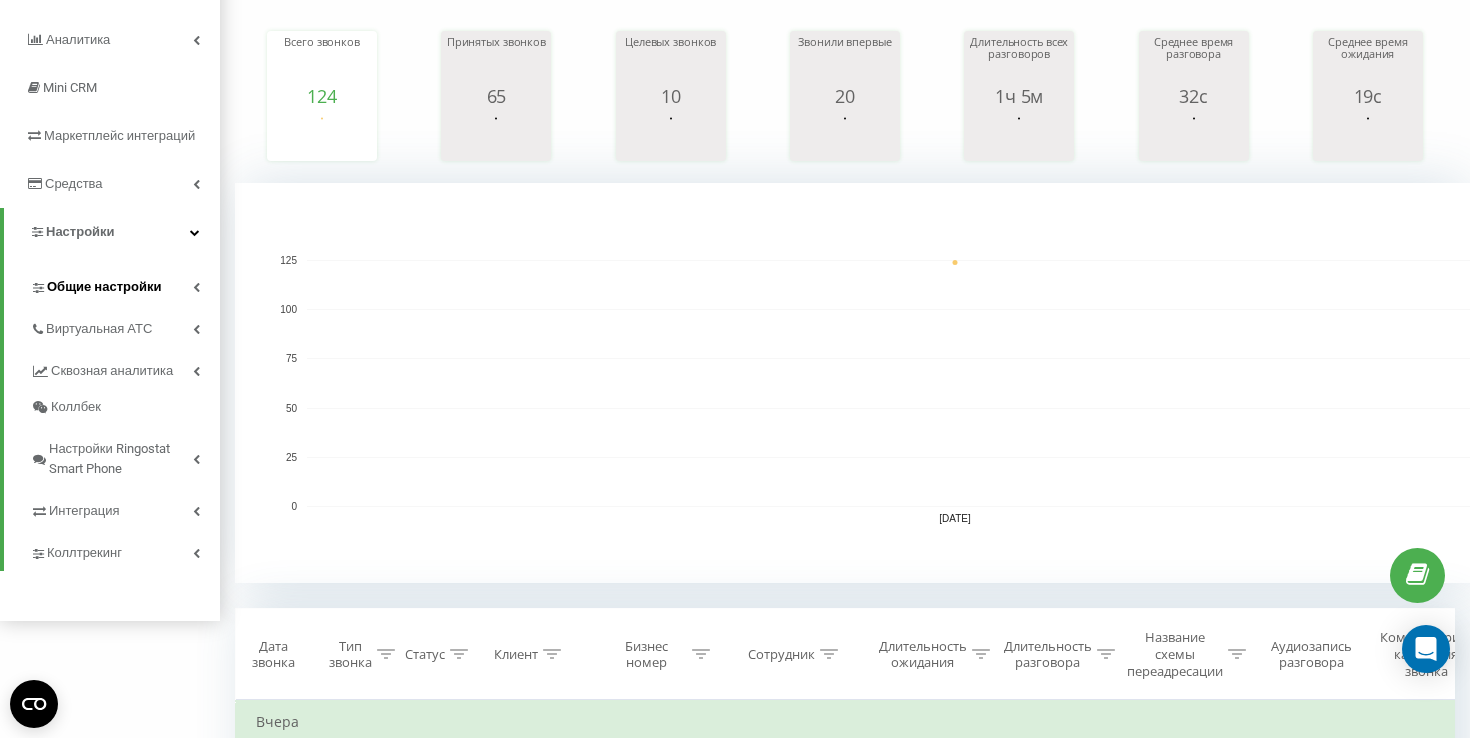 click on "Общие настройки" at bounding box center [104, 287] 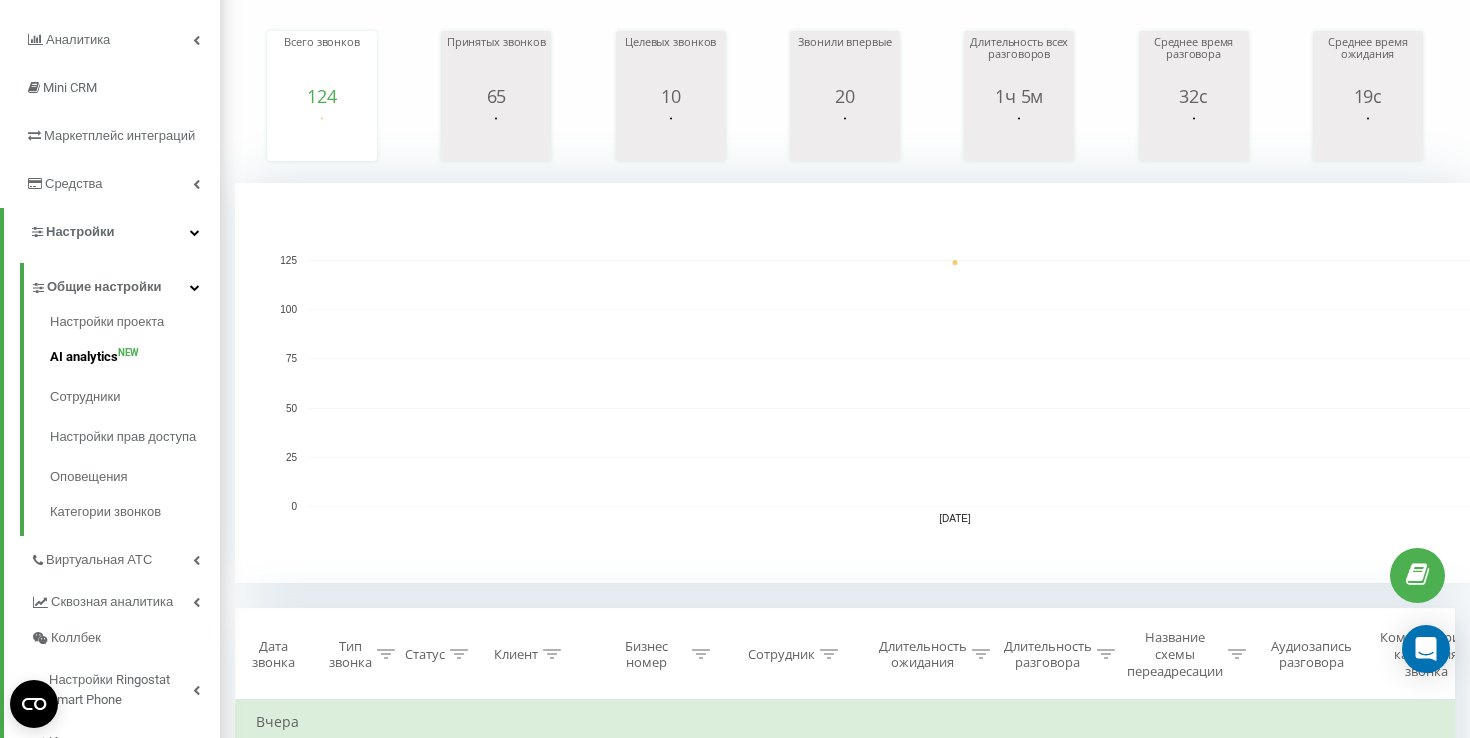 click on "AI analytics NEW" at bounding box center [135, 357] 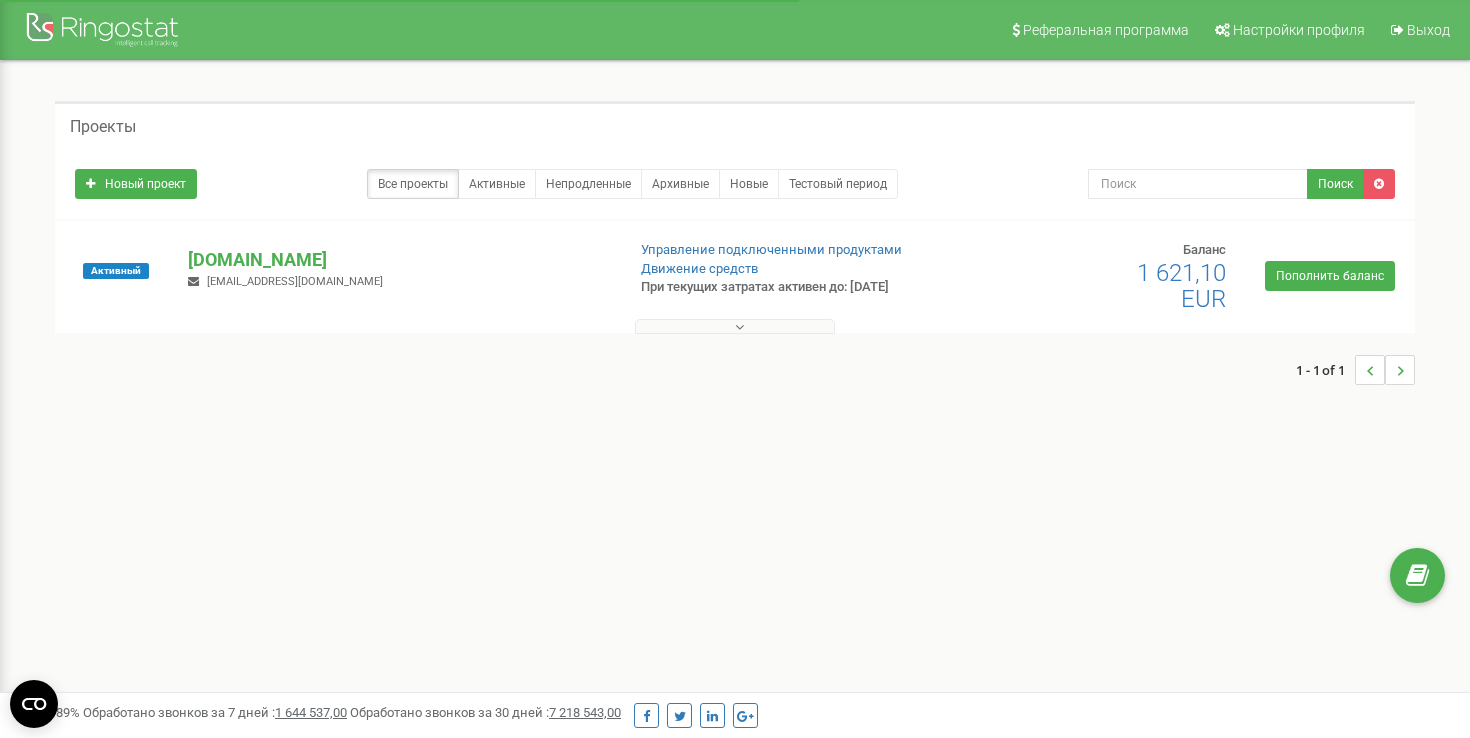 scroll, scrollTop: 0, scrollLeft: 0, axis: both 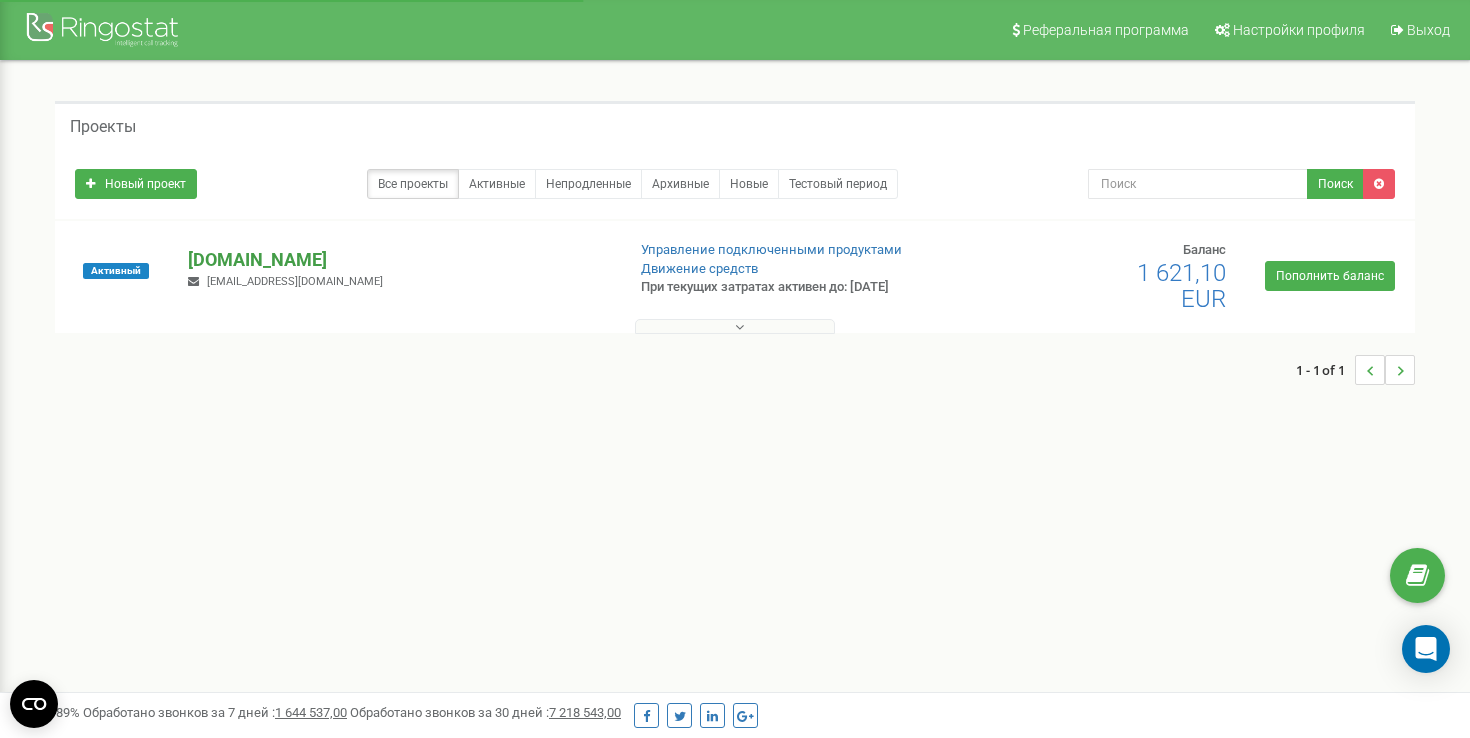 click on "[DOMAIN_NAME]" at bounding box center (398, 260) 